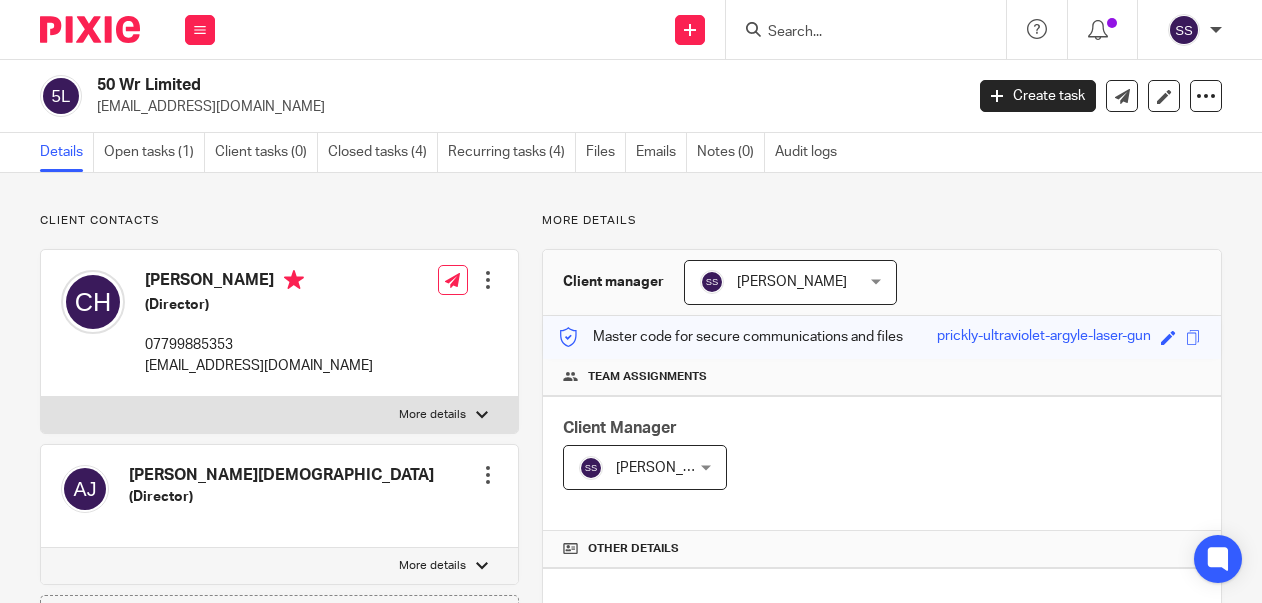 scroll, scrollTop: 0, scrollLeft: 0, axis: both 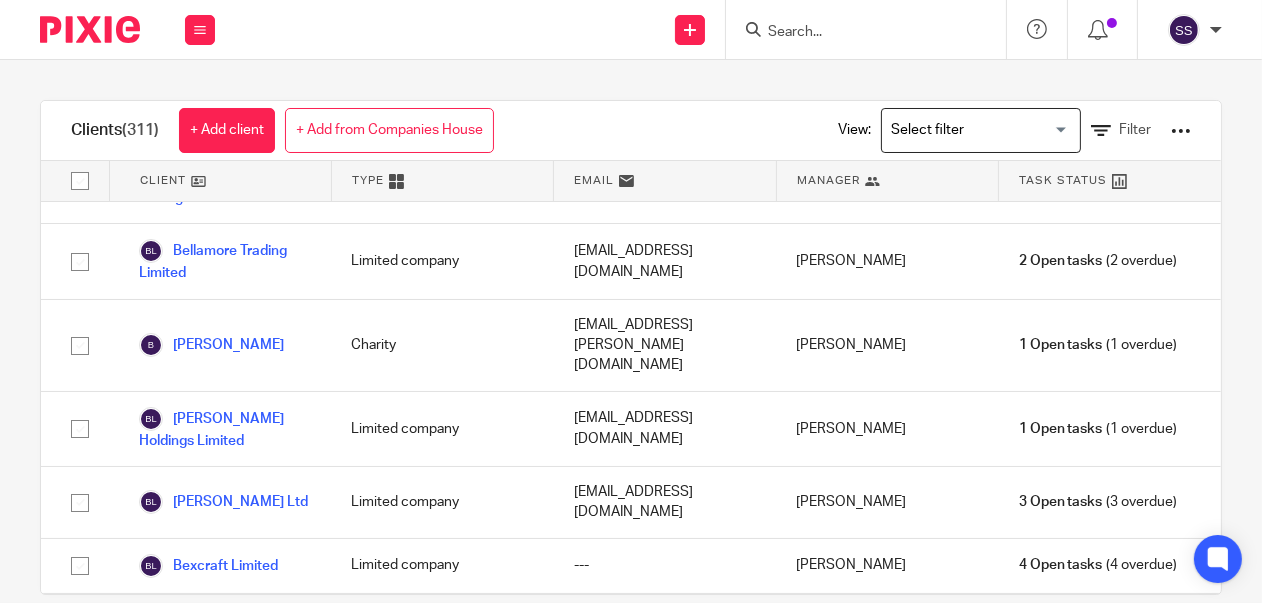 click on "Bidprop Limited" at bounding box center (205, 771) 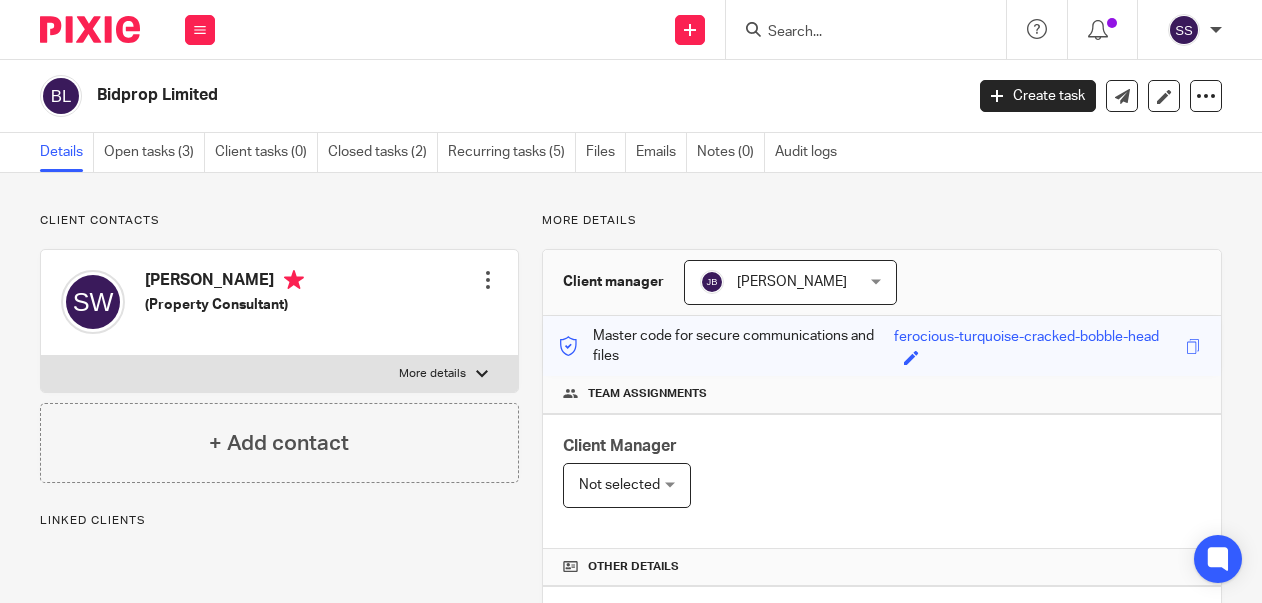 scroll, scrollTop: 0, scrollLeft: 0, axis: both 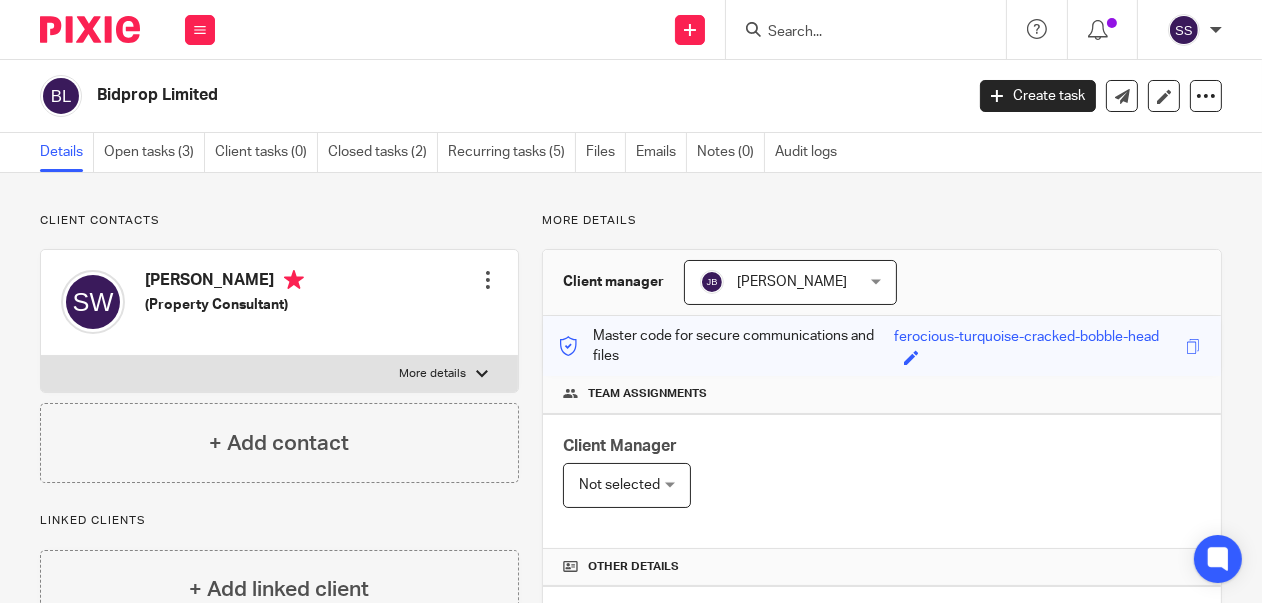click on "[PERSON_NAME]
[PERSON_NAME]" at bounding box center (790, 282) 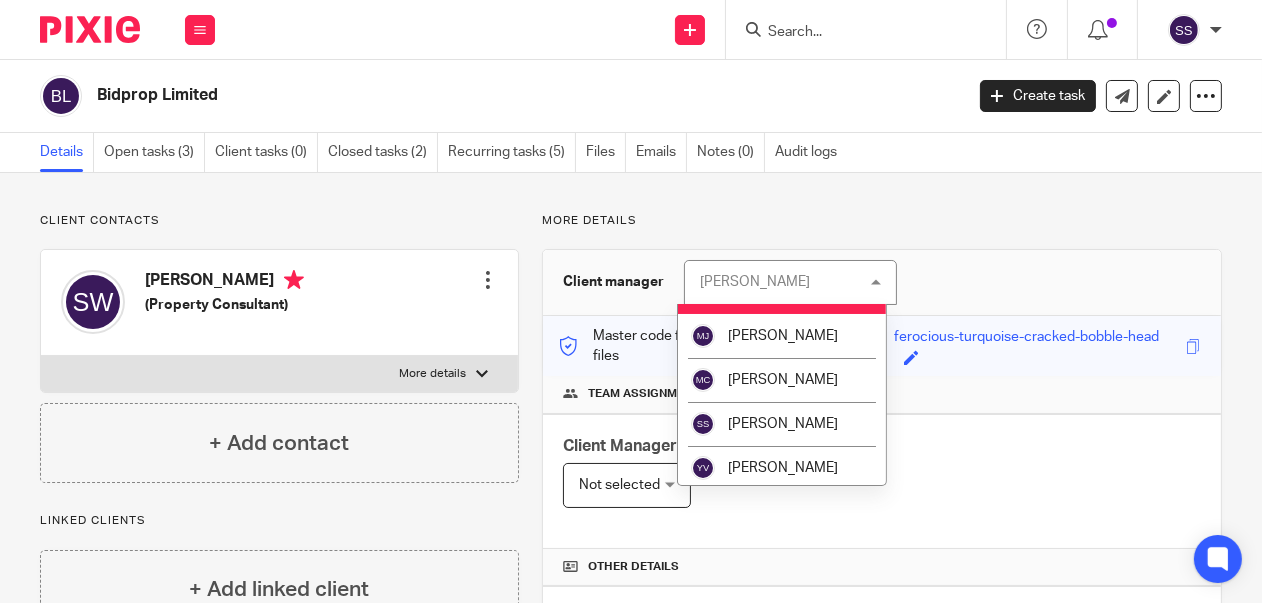 scroll, scrollTop: 302, scrollLeft: 0, axis: vertical 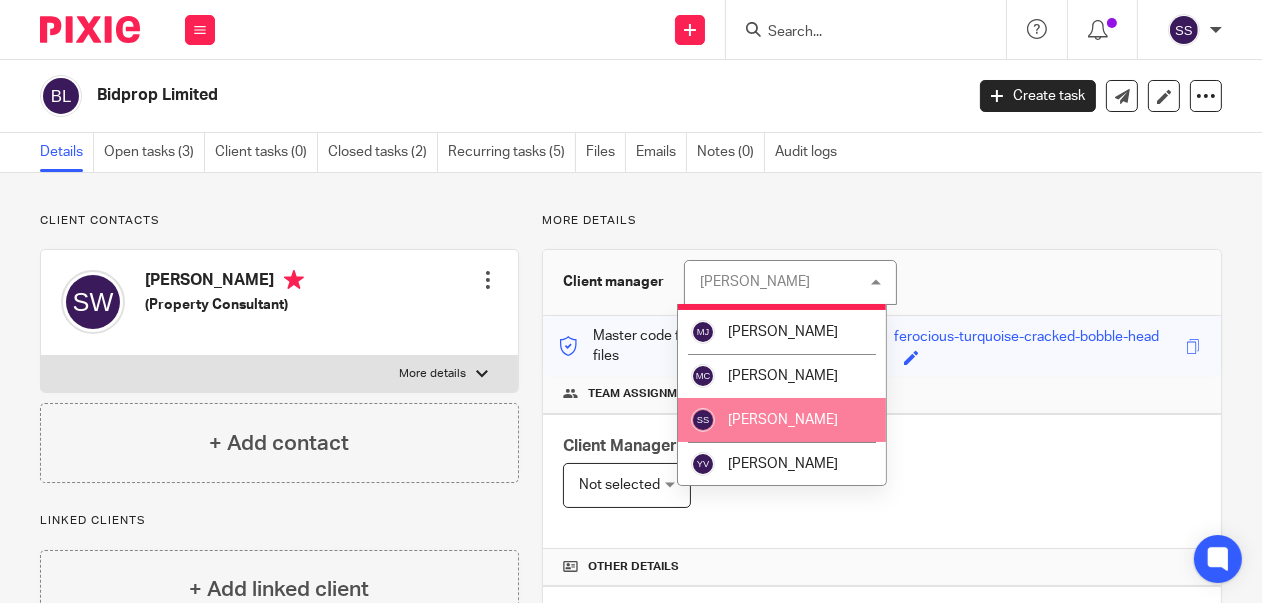 click on "[PERSON_NAME]" at bounding box center [783, 420] 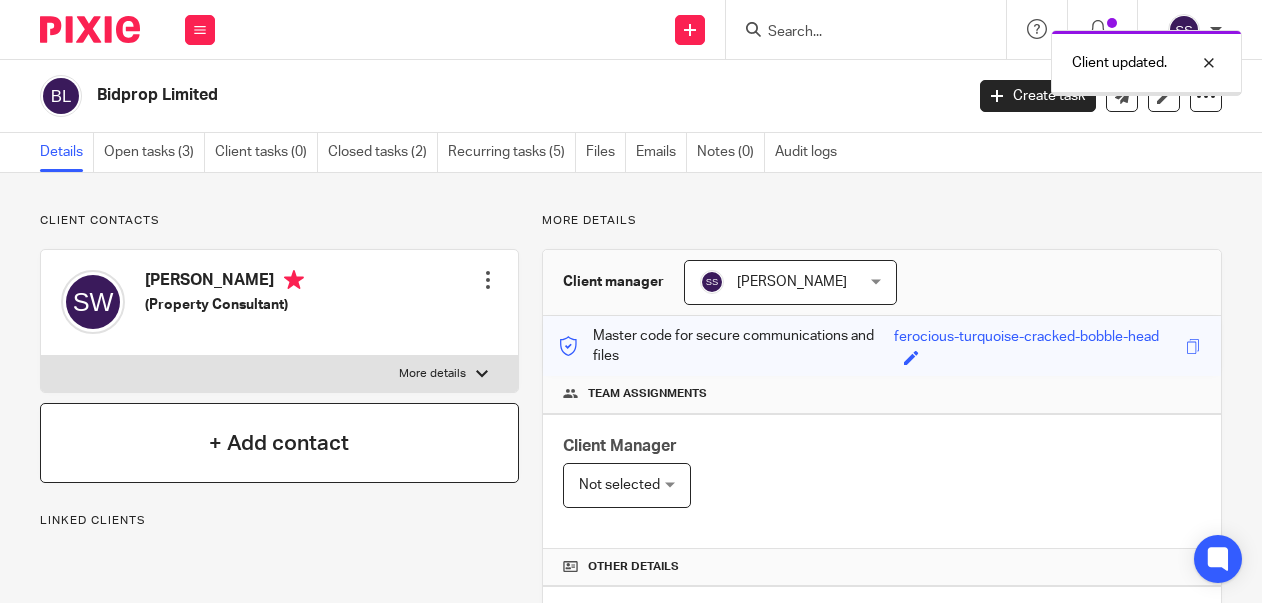 scroll, scrollTop: 0, scrollLeft: 0, axis: both 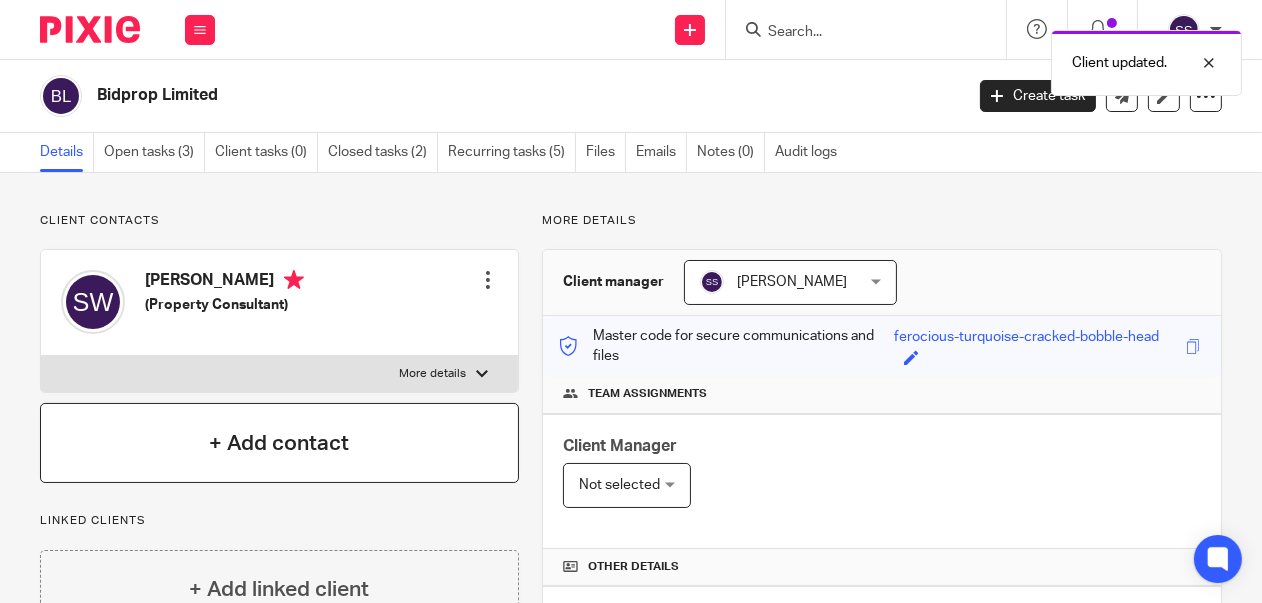 click on "+ Add contact" at bounding box center [279, 443] 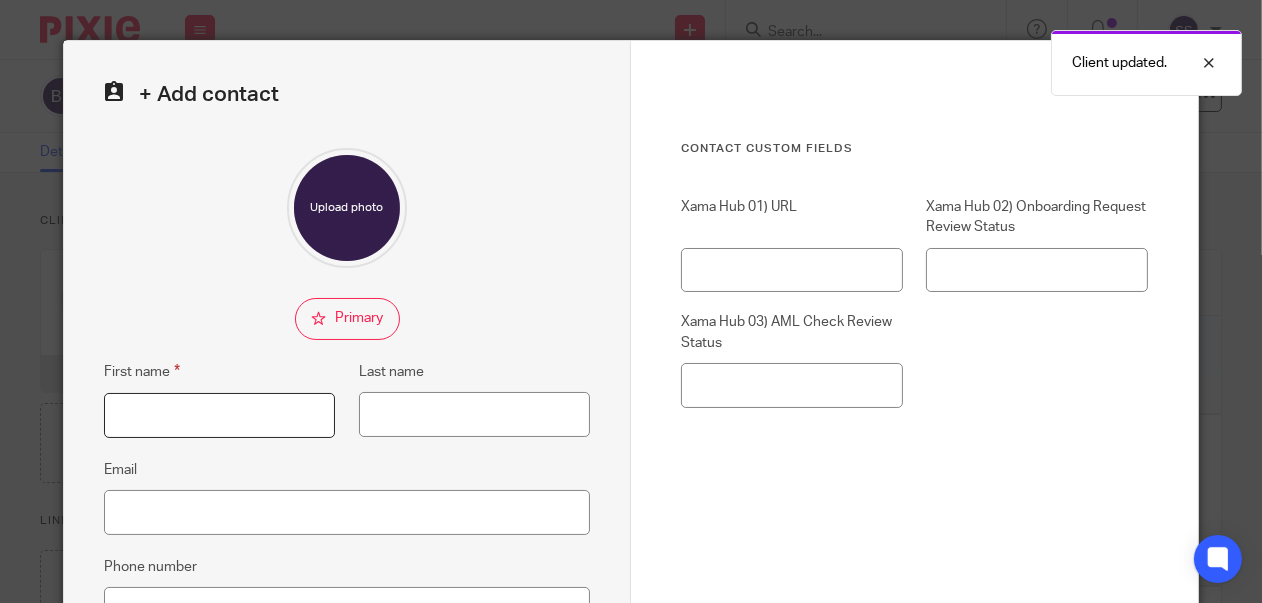 click on "First name" at bounding box center [219, 415] 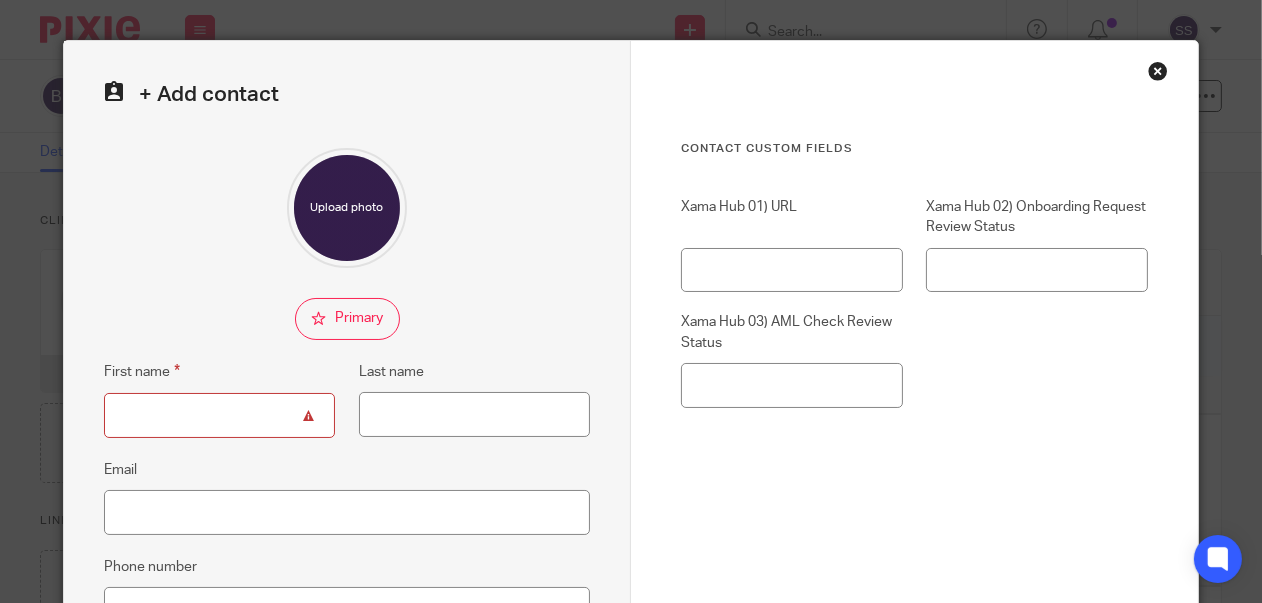 paste on "samuel wagner" 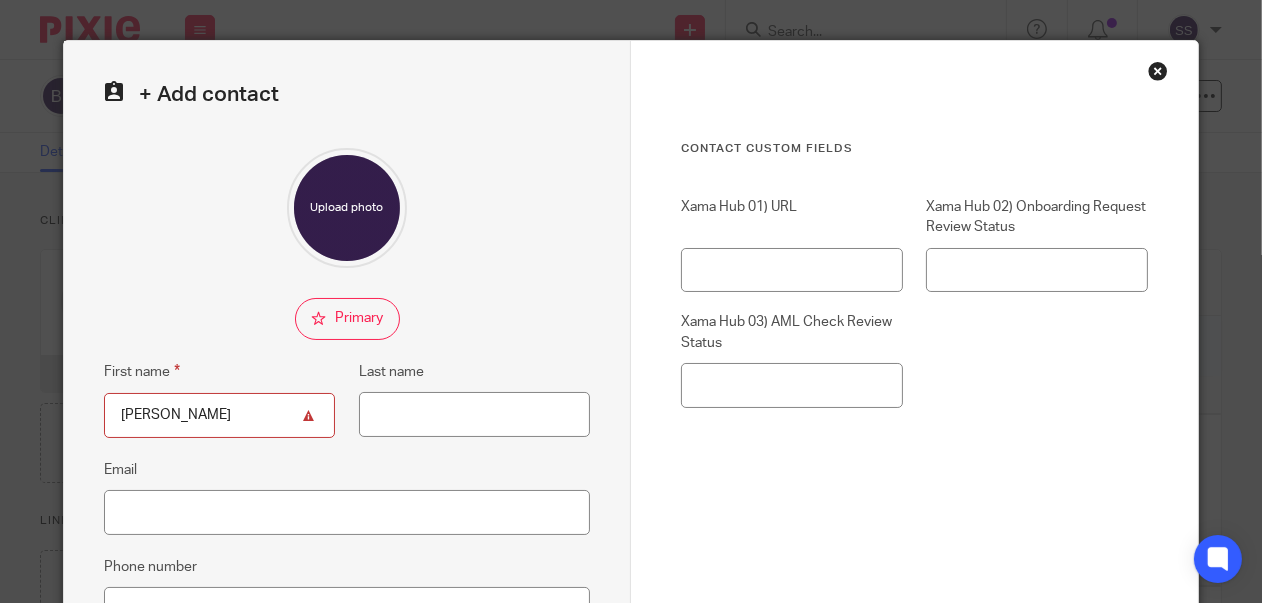 type on "samuel wagner" 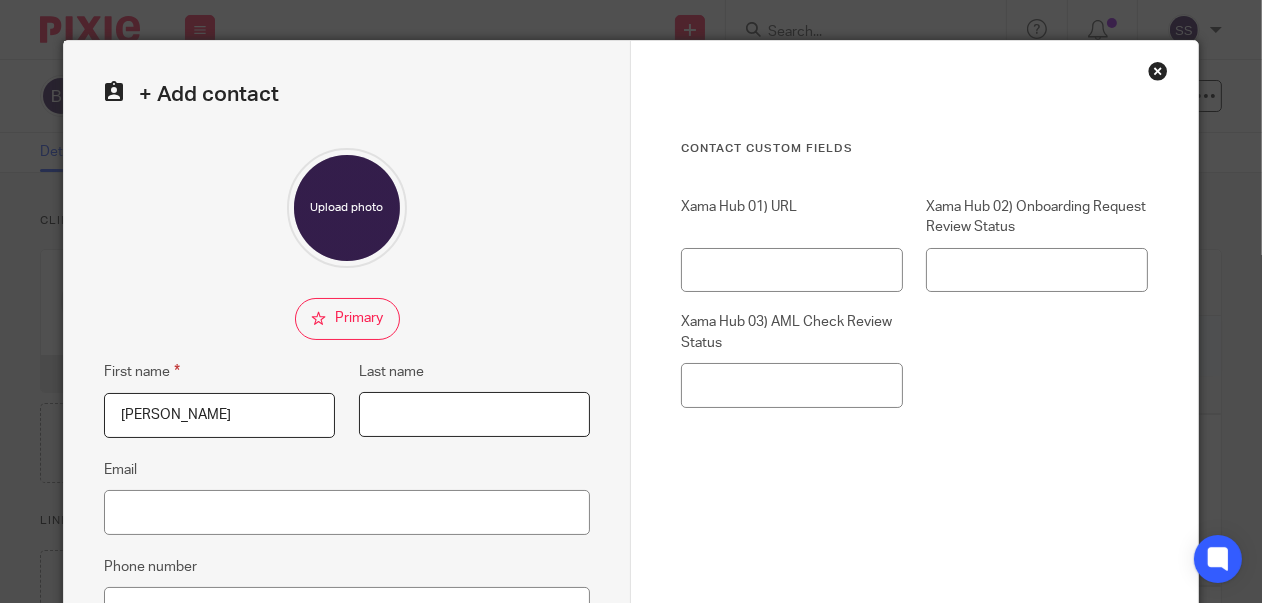 paste on "samuel wagner" 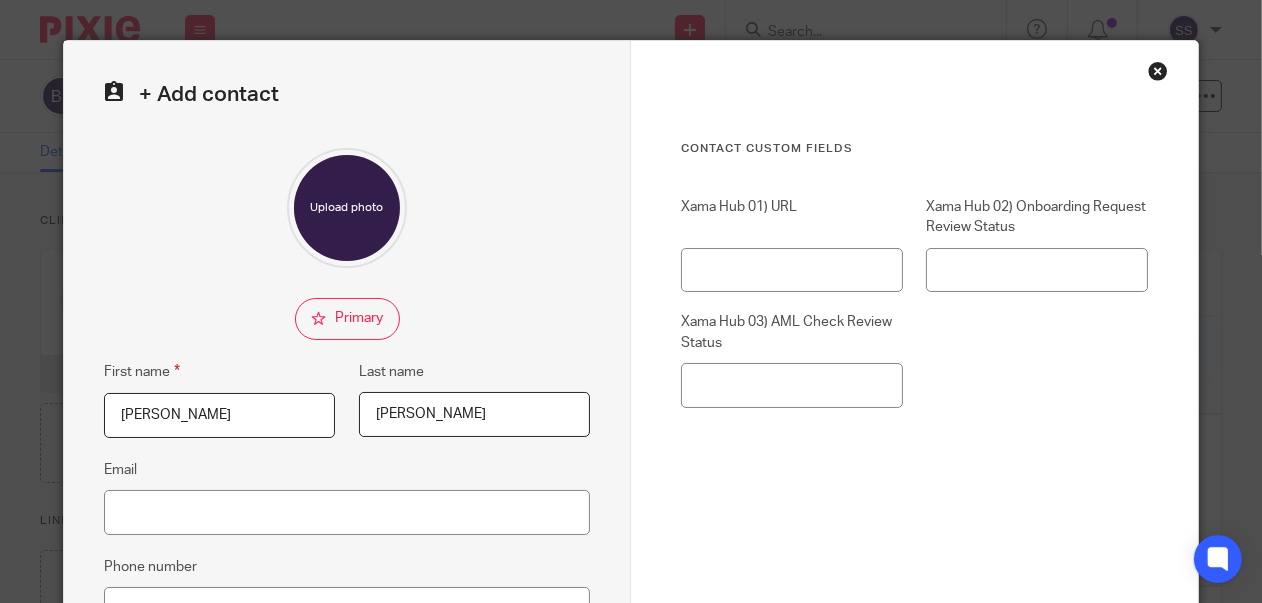type on "samuel wagner" 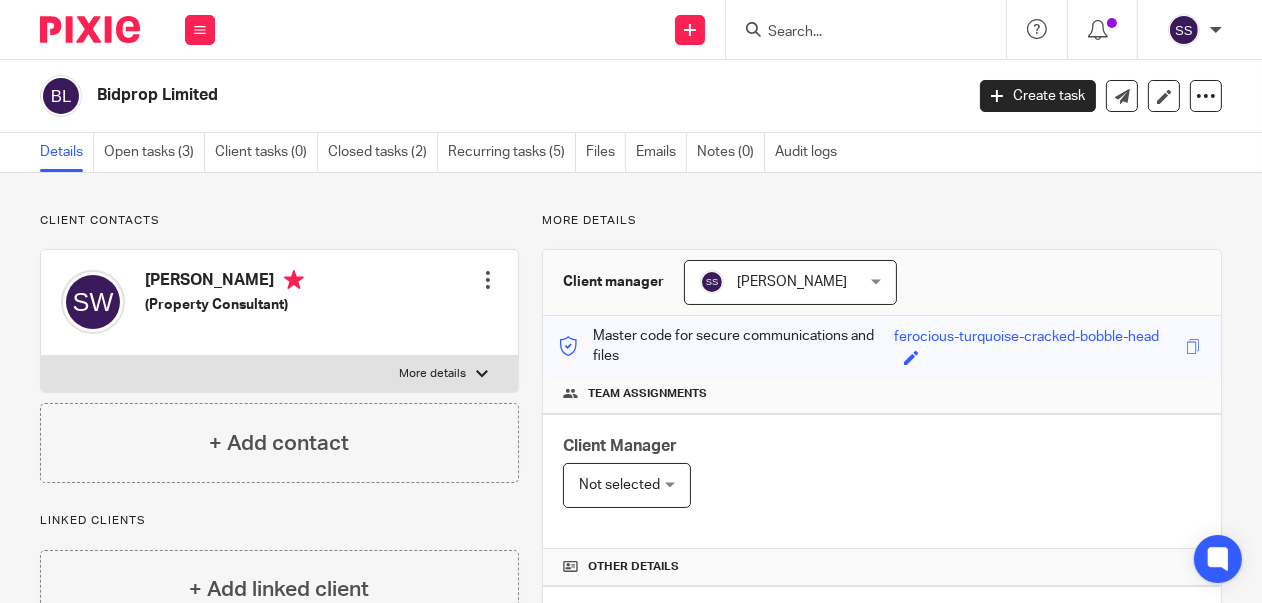 click on "Samuel Wagner" at bounding box center (224, 282) 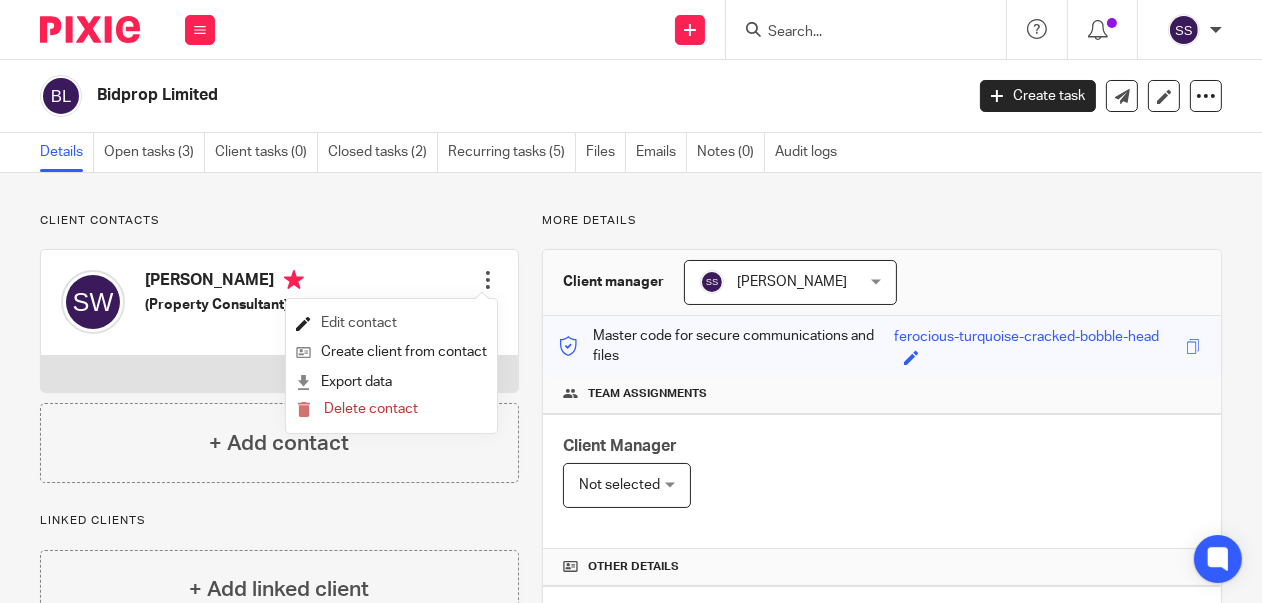 click on "Edit contact" at bounding box center [391, 323] 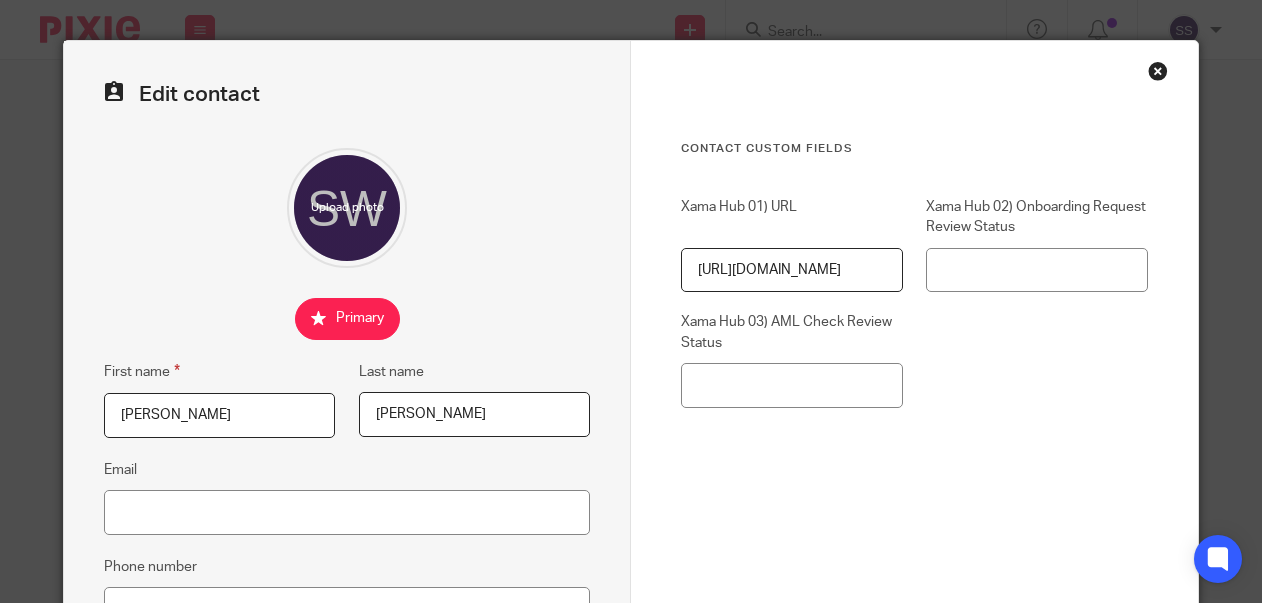 scroll, scrollTop: 0, scrollLeft: 0, axis: both 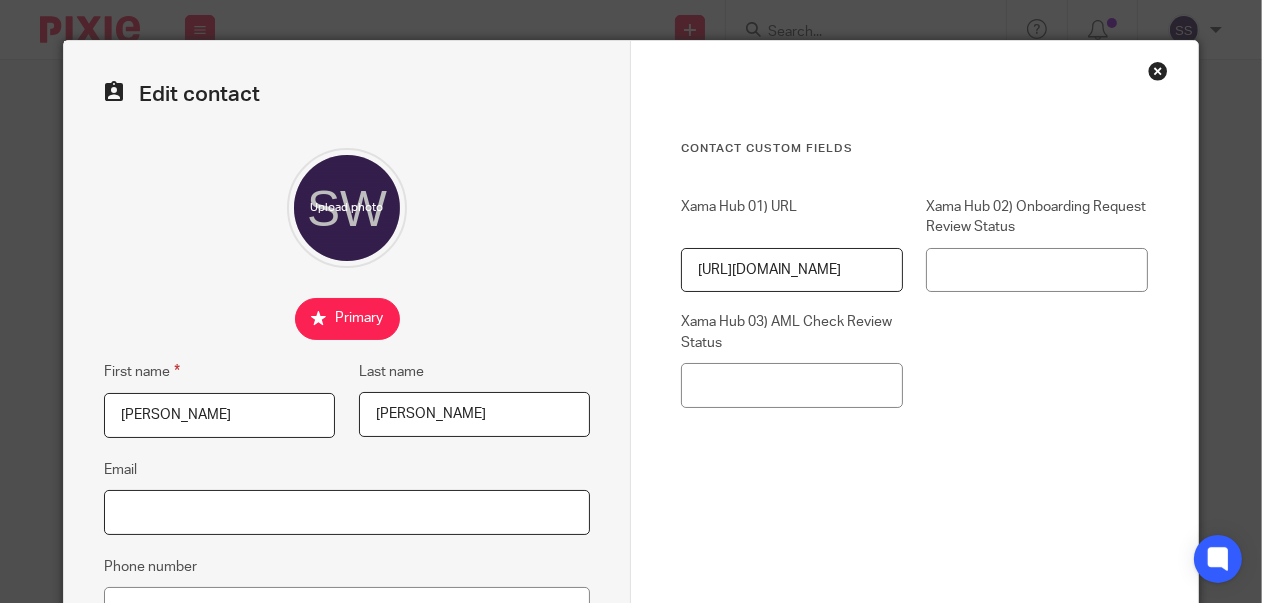 paste on "[PERSON_NAME][EMAIL_ADDRESS][PERSON_NAME][DOMAIN_NAME]" 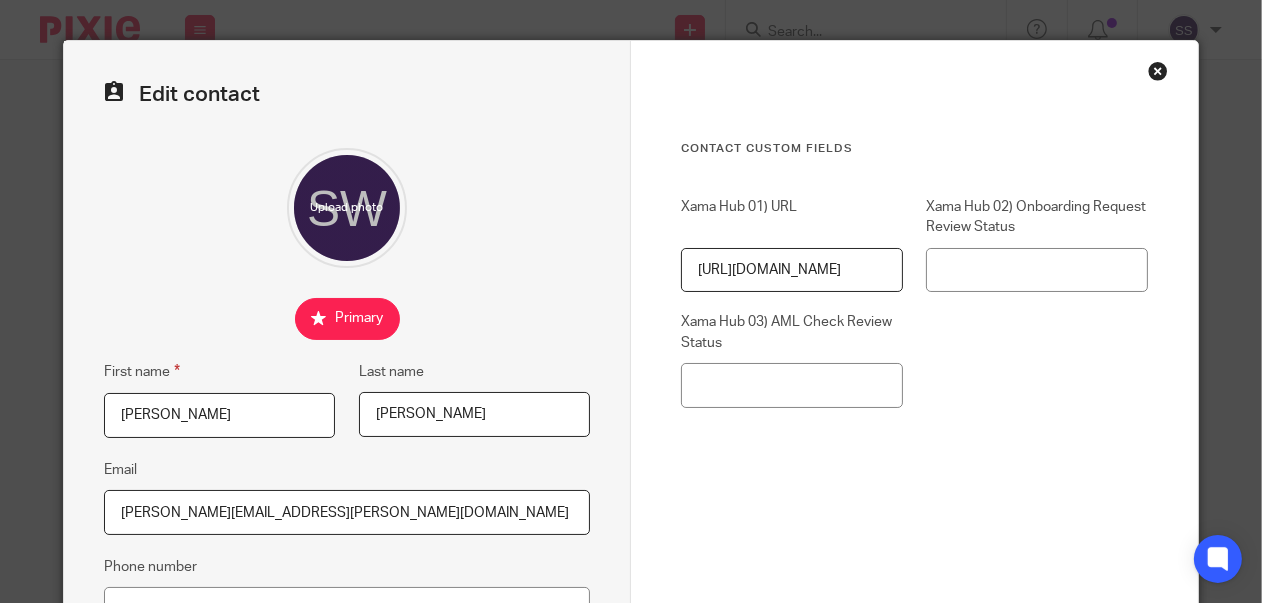 type on "[PERSON_NAME][EMAIL_ADDRESS][PERSON_NAME][DOMAIN_NAME]" 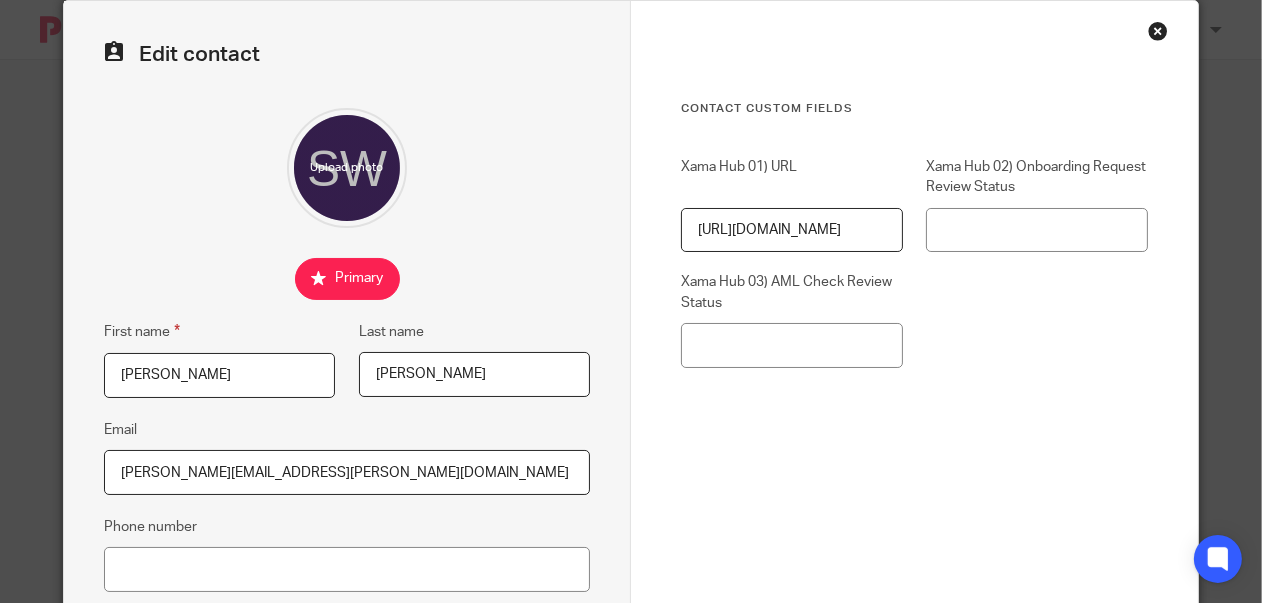 scroll, scrollTop: 160, scrollLeft: 0, axis: vertical 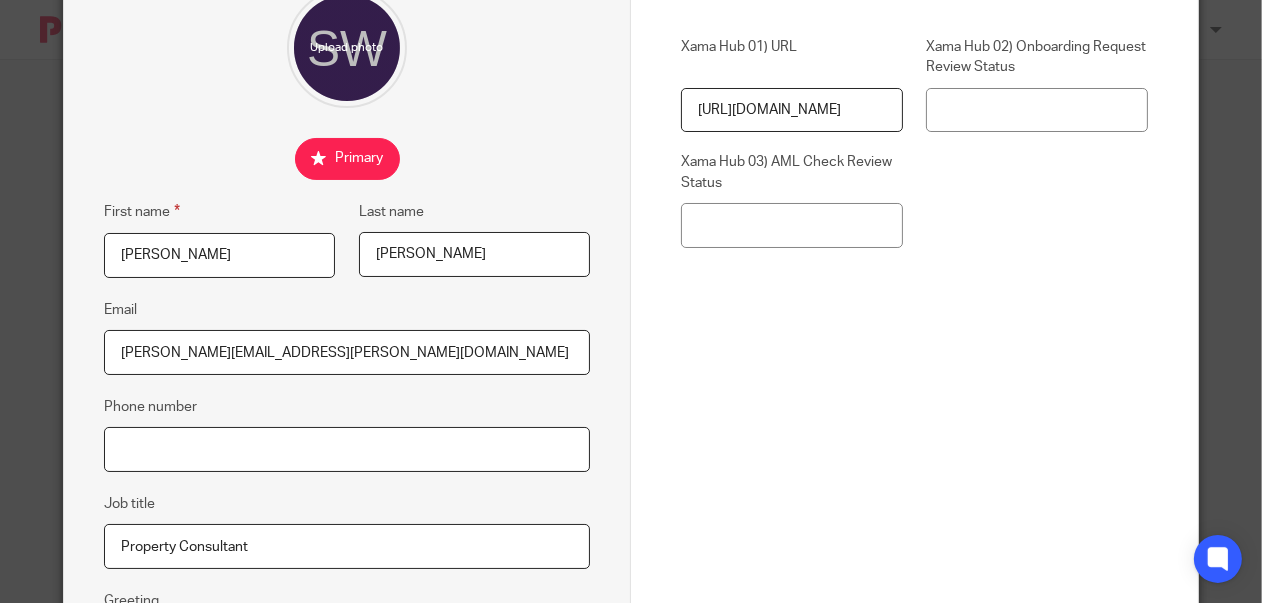paste on "07977 901 902" 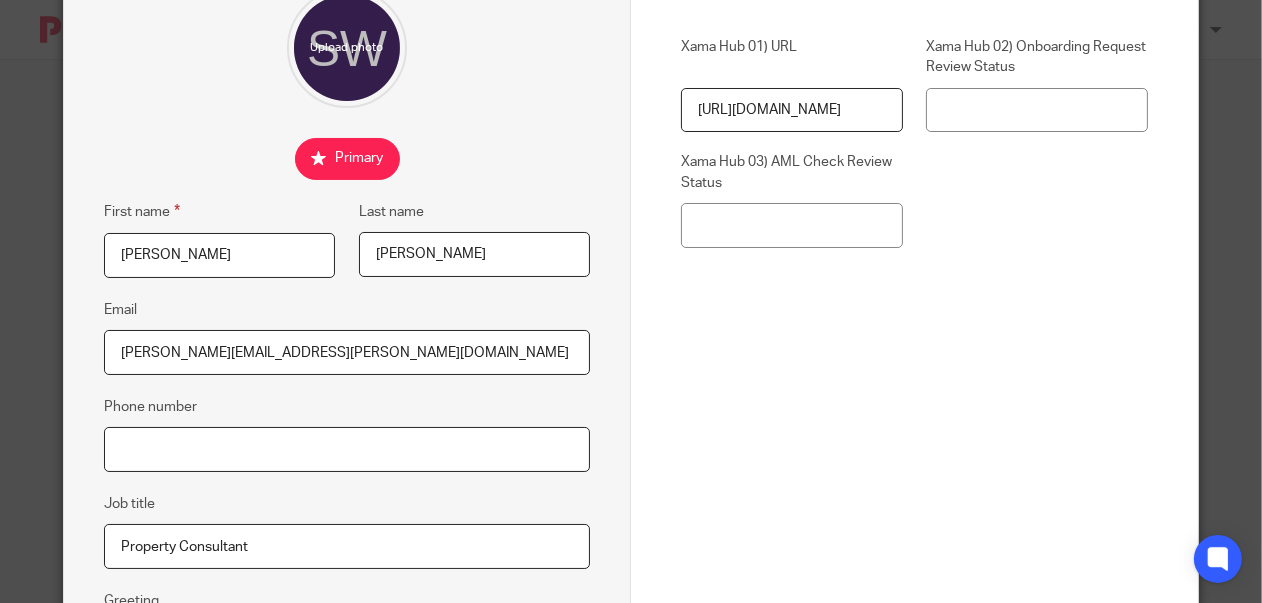 type on "07977 901 902" 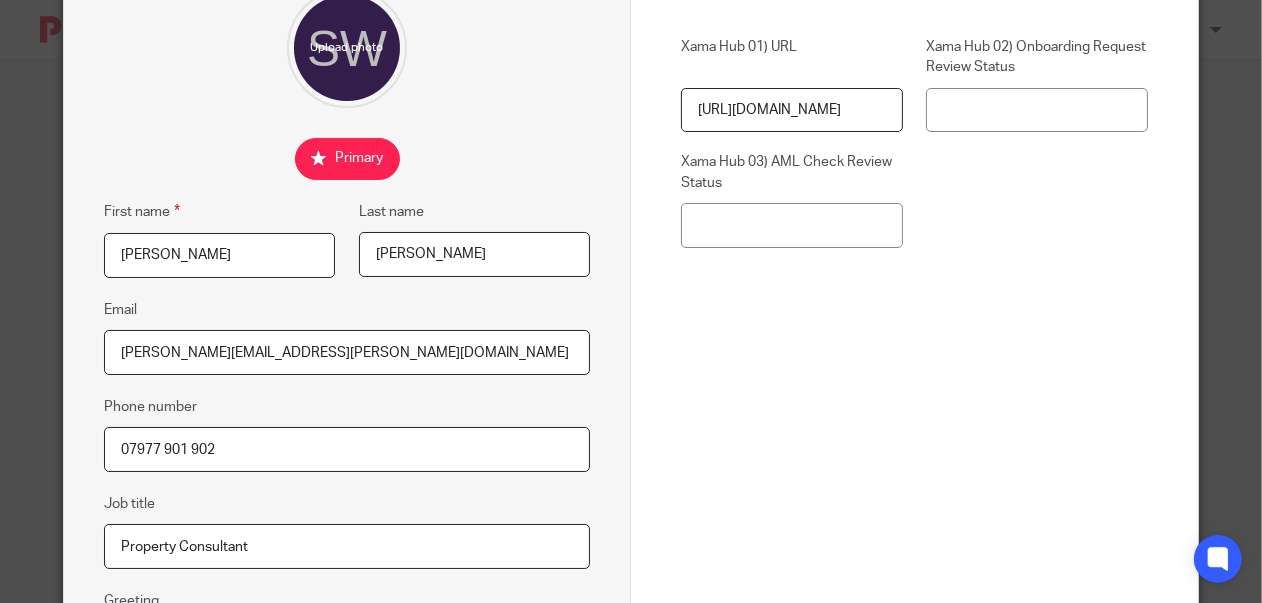 click on "[PERSON_NAME]" at bounding box center (219, 255) 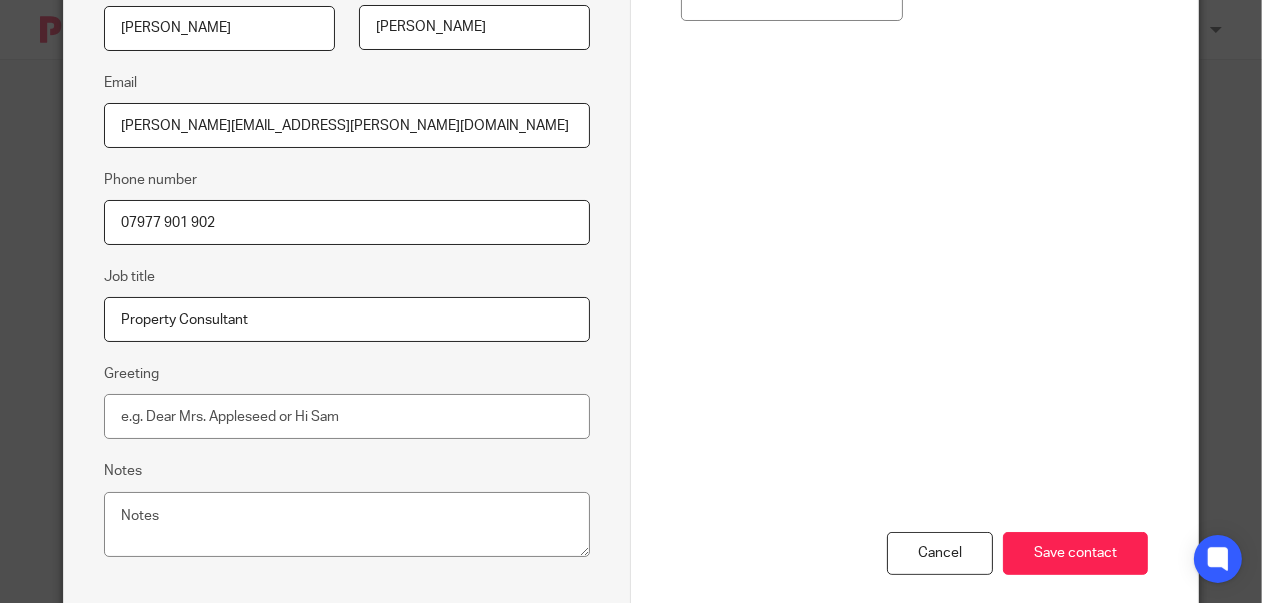 scroll, scrollTop: 390, scrollLeft: 0, axis: vertical 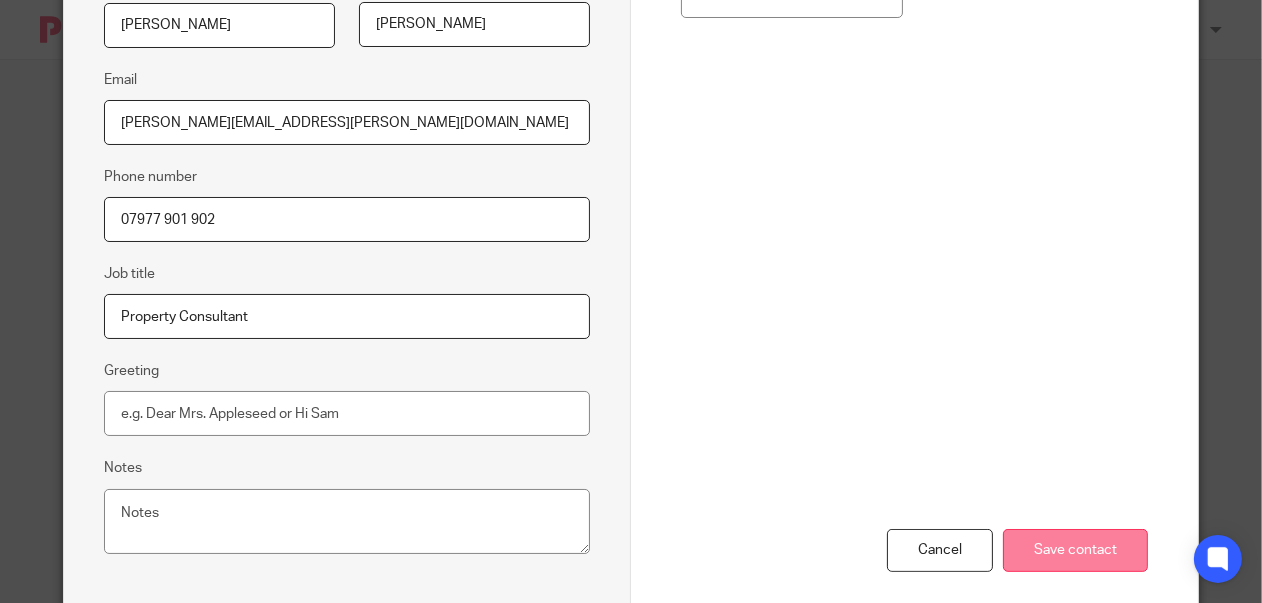 click on "Save contact" at bounding box center (1075, 550) 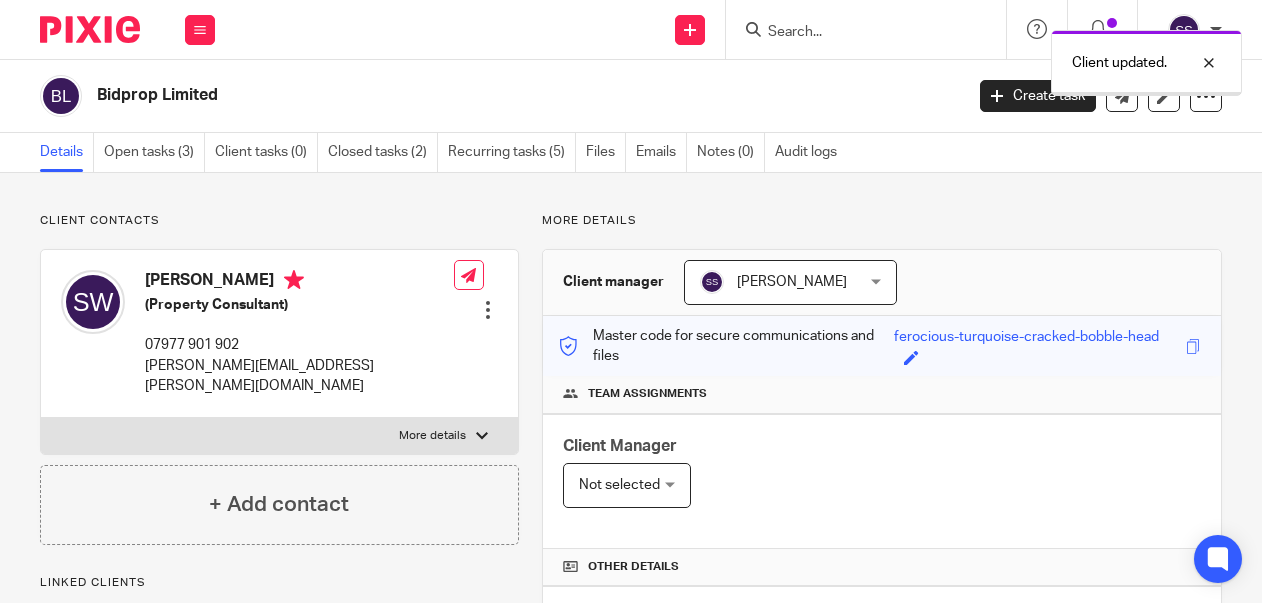 scroll, scrollTop: 0, scrollLeft: 0, axis: both 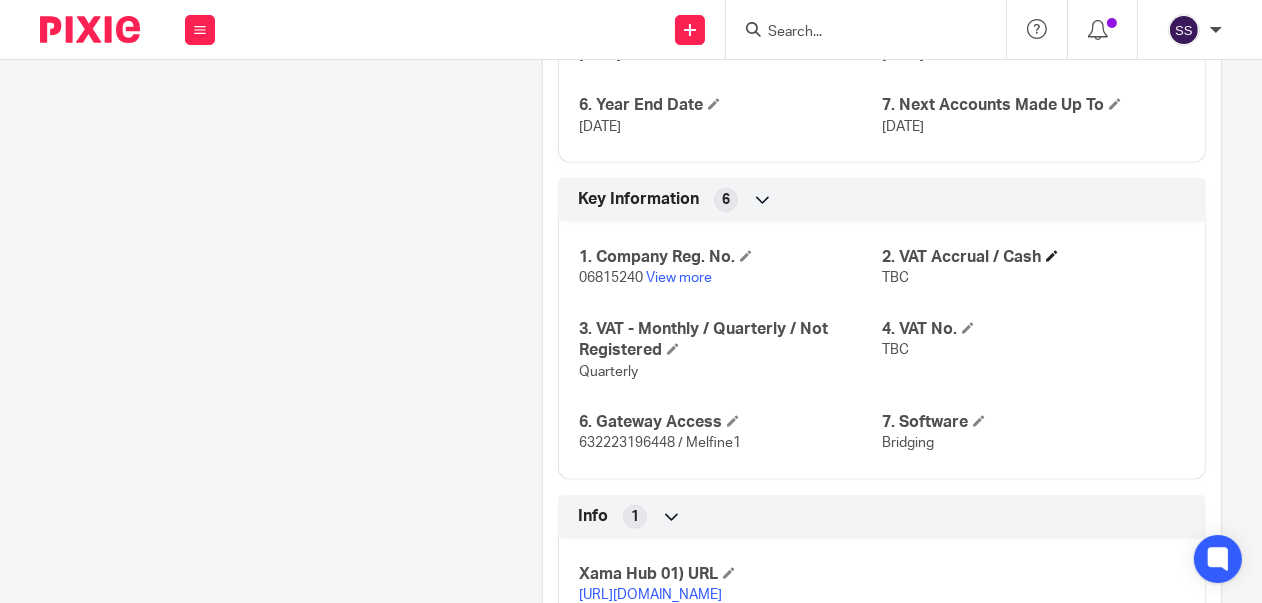 click on "2. VAT Accrual / Cash" at bounding box center (1033, 257) 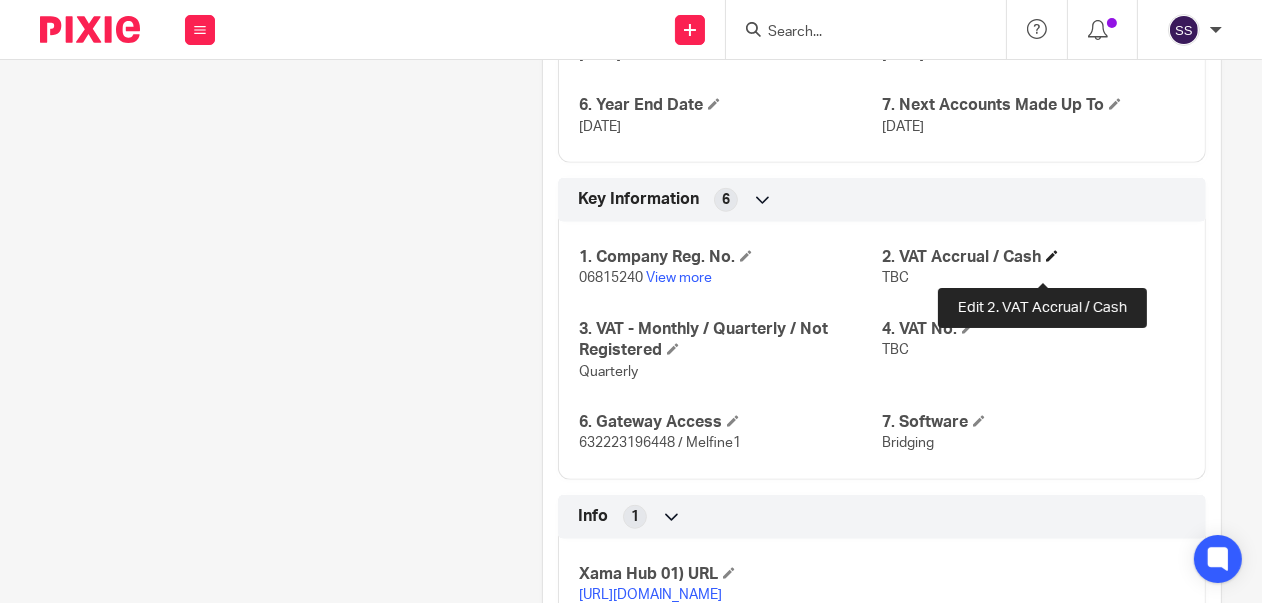 click at bounding box center (1052, 256) 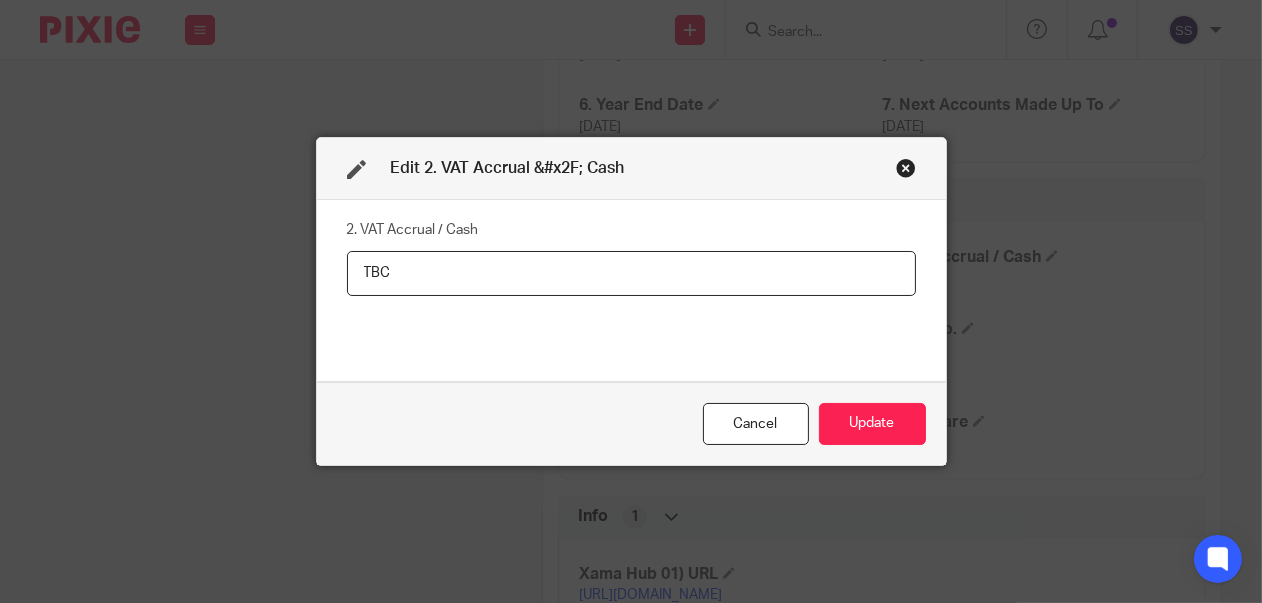 drag, startPoint x: 312, startPoint y: 274, endPoint x: 296, endPoint y: 275, distance: 16.03122 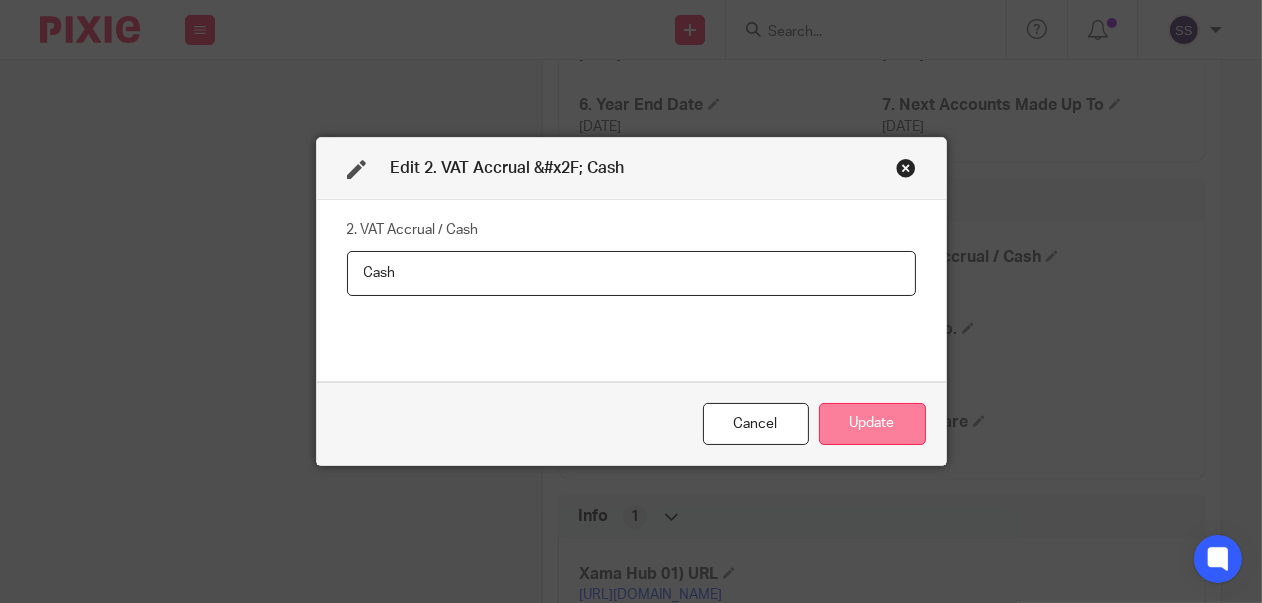 type on "Cash" 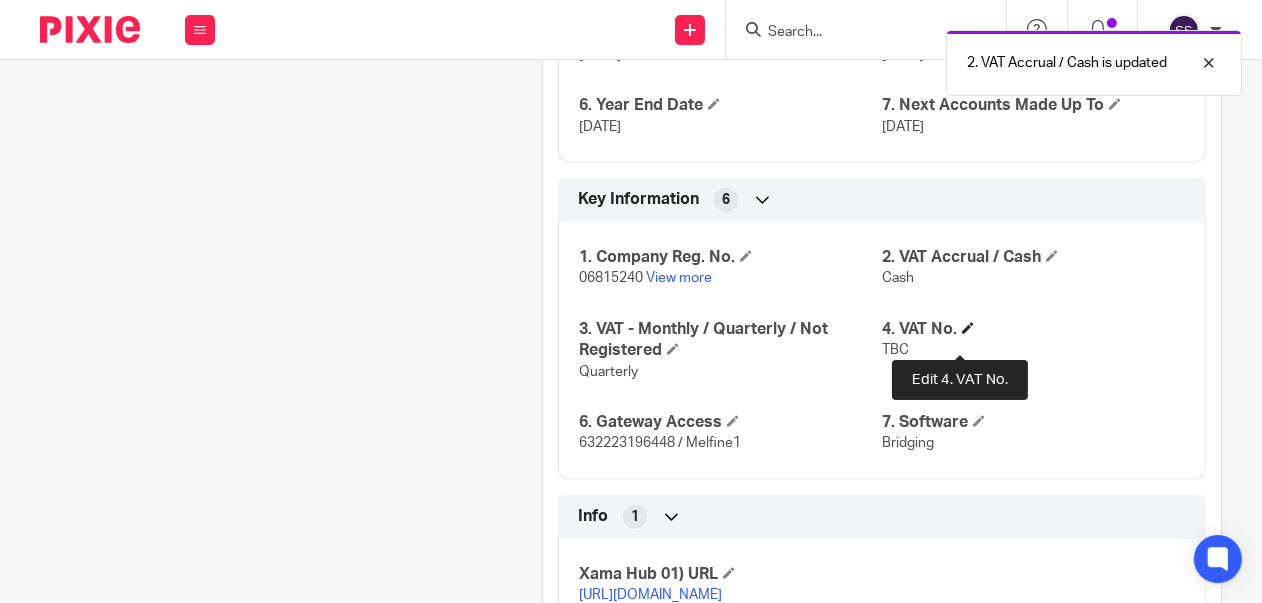 click at bounding box center [968, 328] 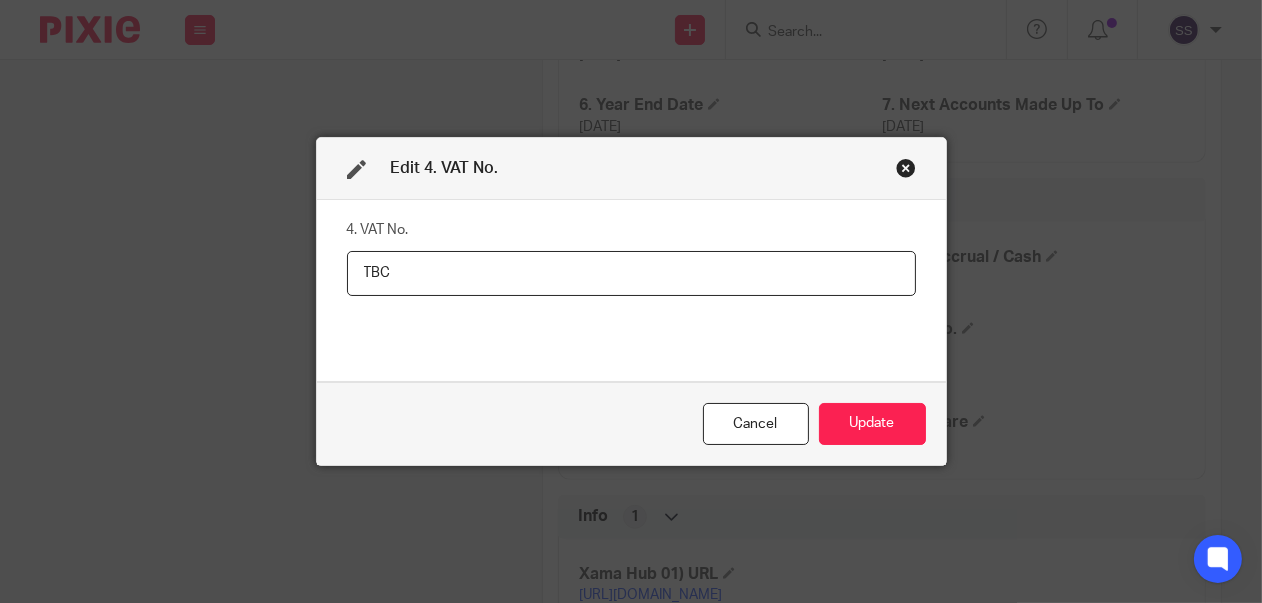 drag, startPoint x: 351, startPoint y: 271, endPoint x: 384, endPoint y: 270, distance: 33.01515 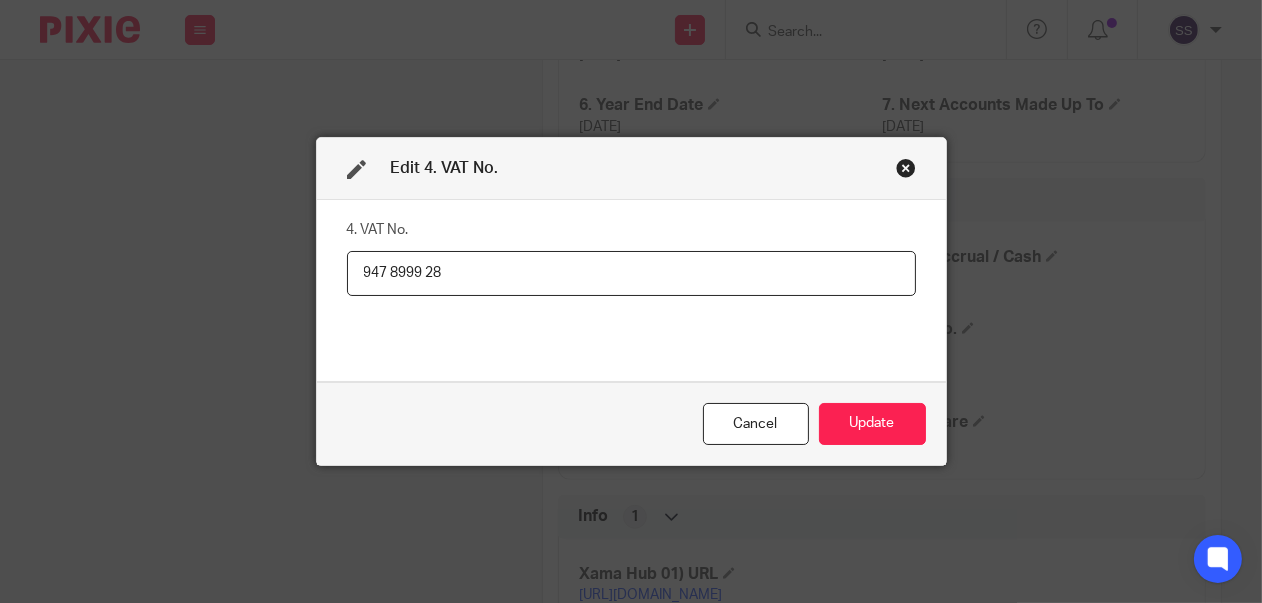 click on "947 8999 28" at bounding box center (631, 273) 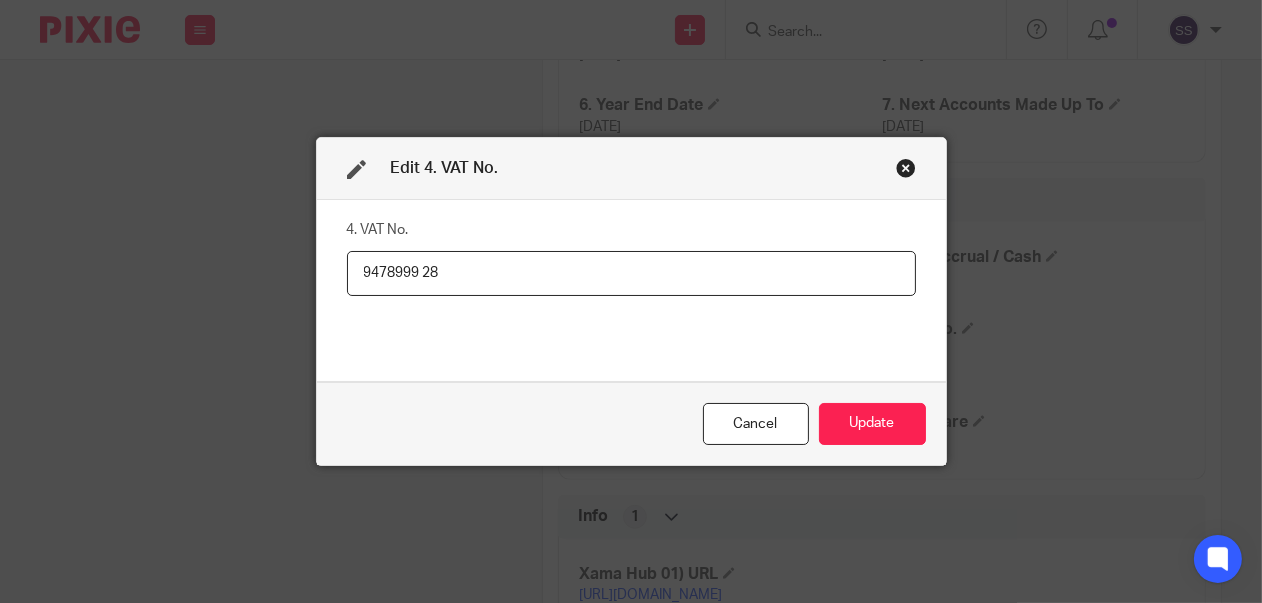 click on "9478999 28" at bounding box center [631, 273] 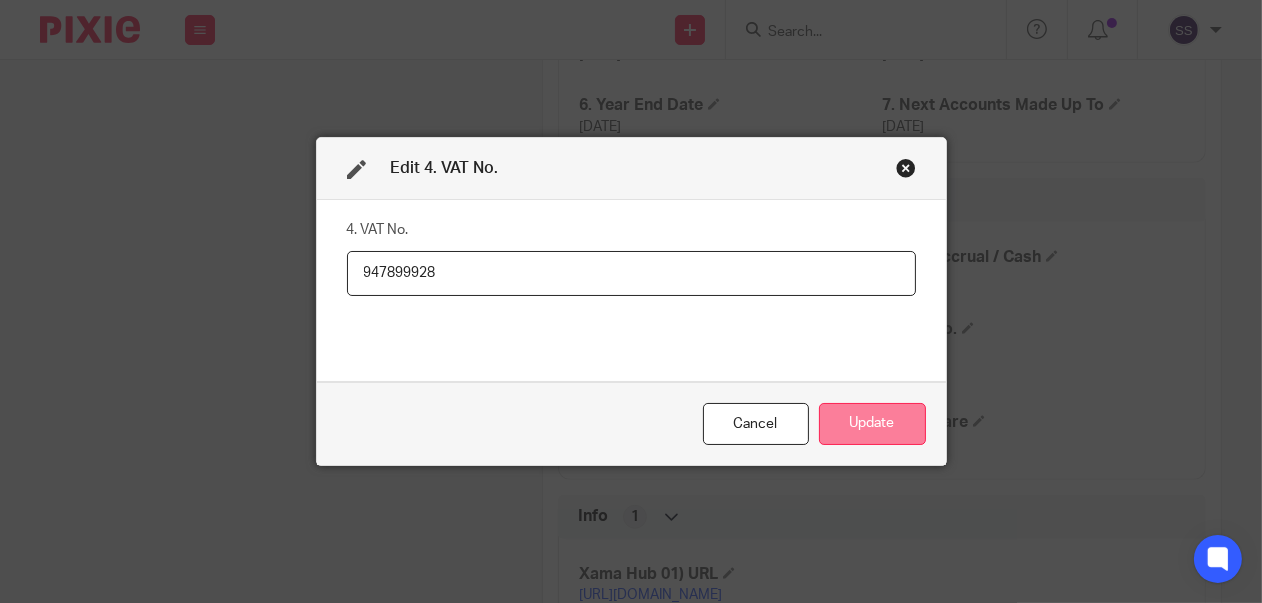 type on "947899928" 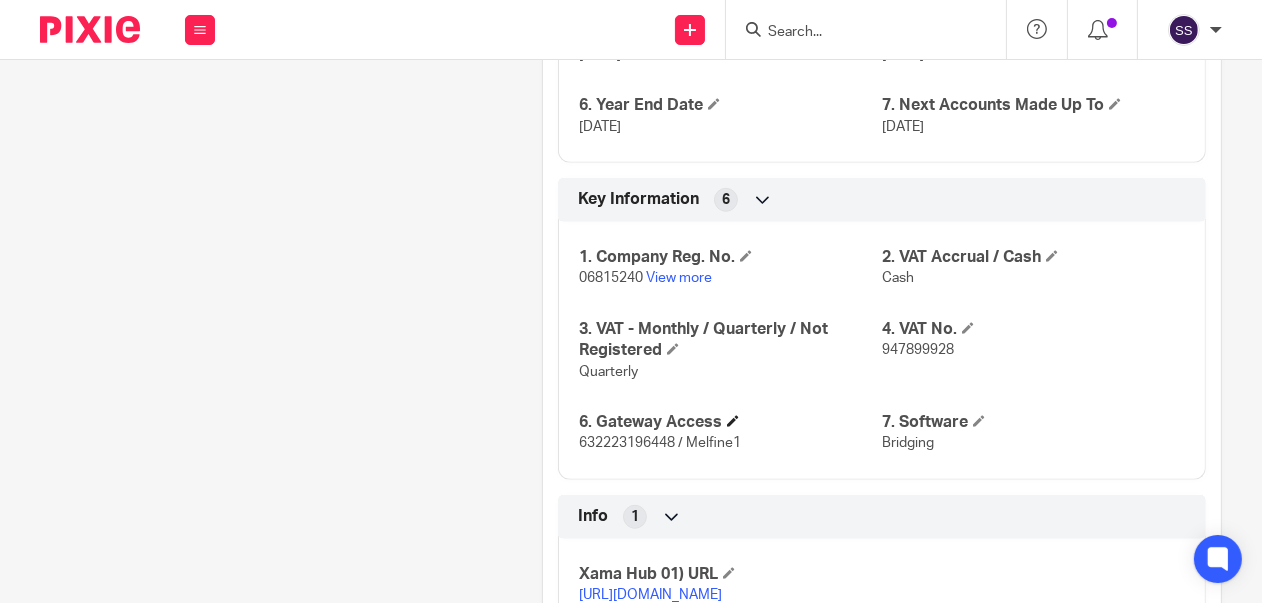 click on "6. Gateway Access" at bounding box center [730, 422] 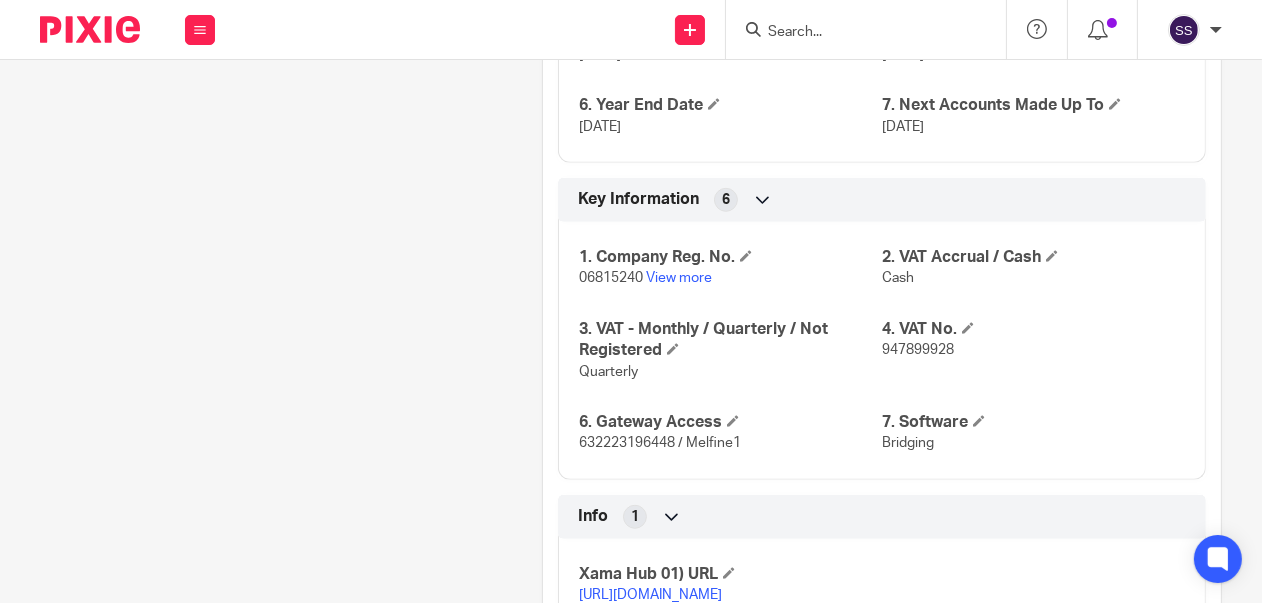 drag, startPoint x: 687, startPoint y: 438, endPoint x: 614, endPoint y: 454, distance: 74.73286 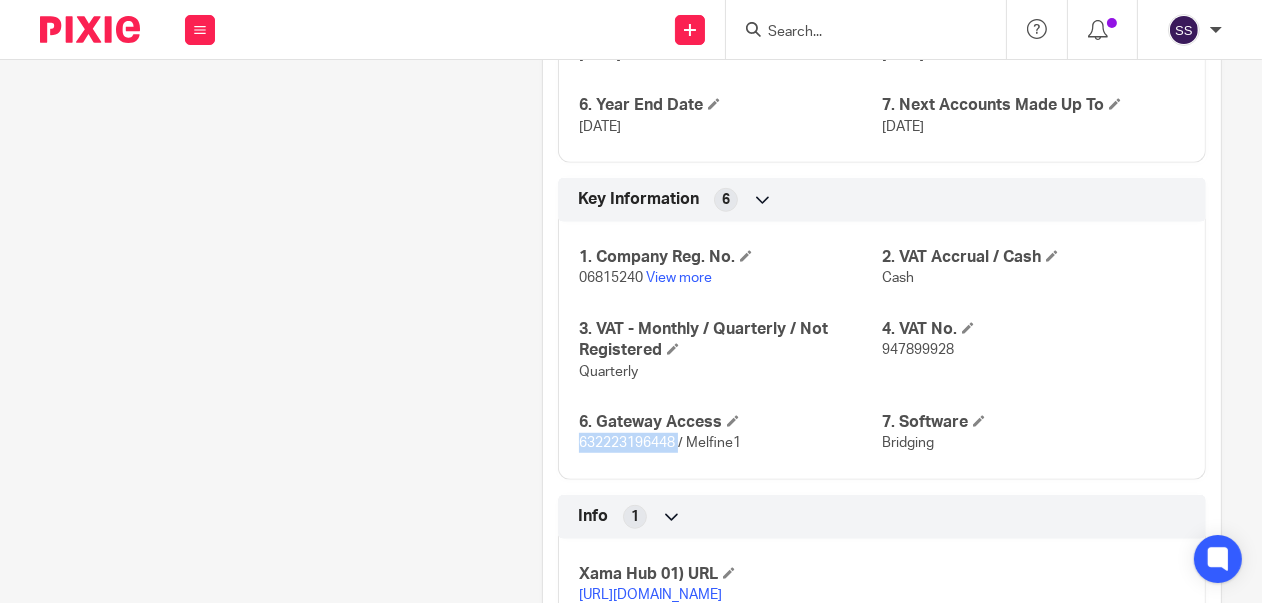click on "632223196448 / Melfine1" at bounding box center [660, 443] 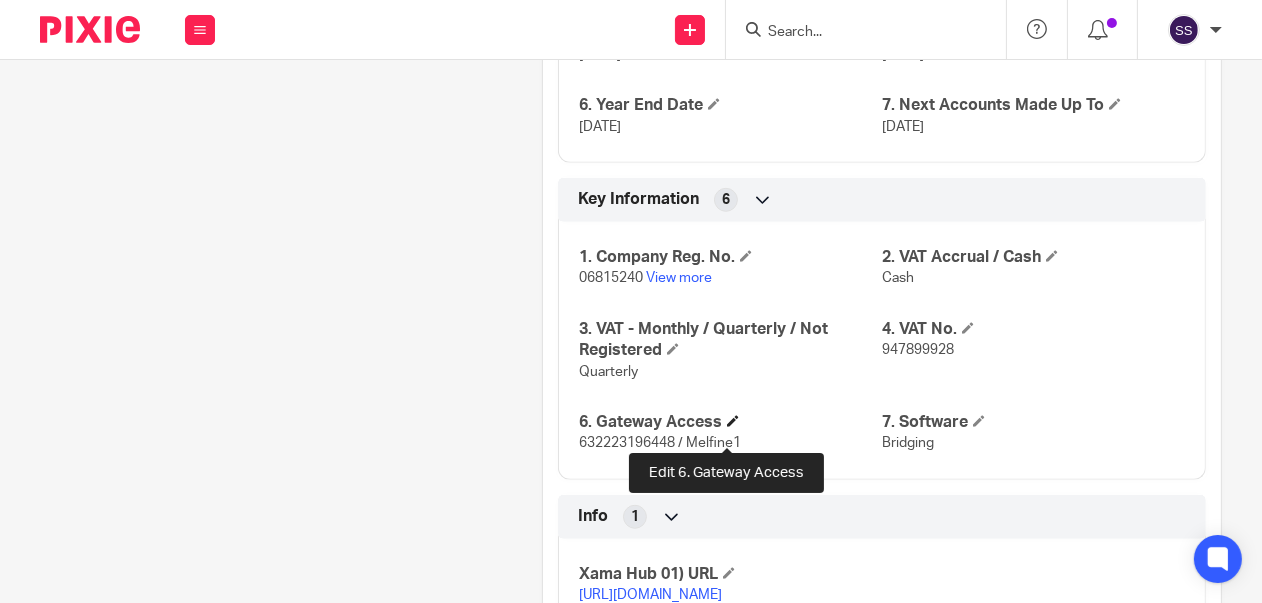 drag, startPoint x: 614, startPoint y: 454, endPoint x: 724, endPoint y: 436, distance: 111.463 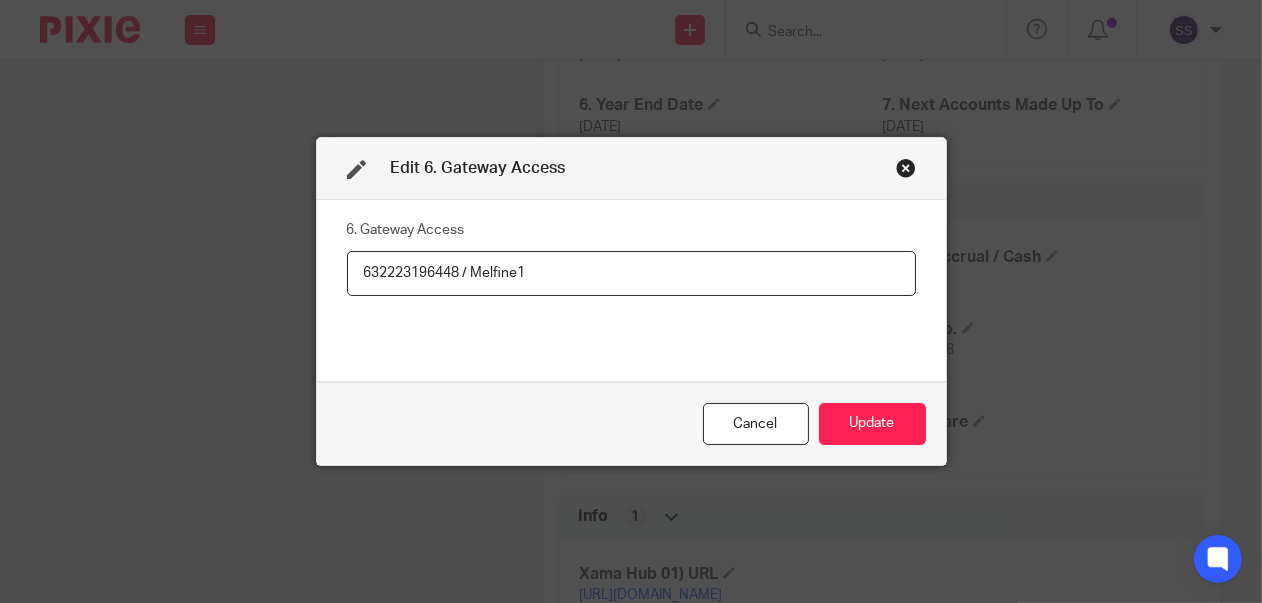 click on "Cancel" at bounding box center [756, 424] 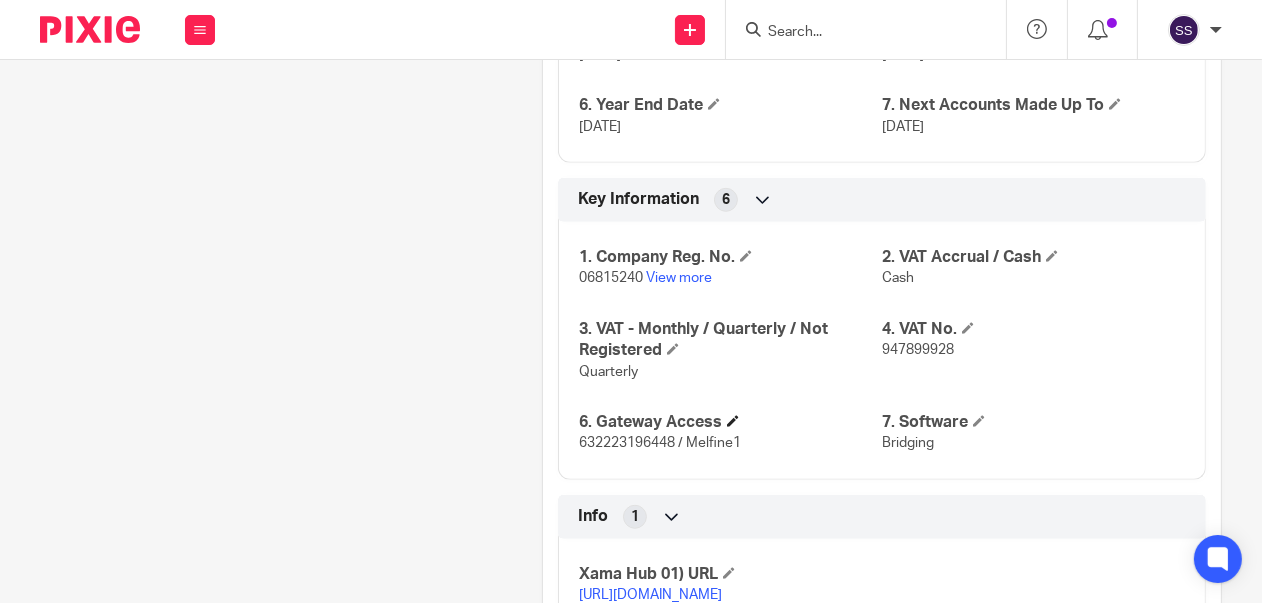 click on "6. Gateway Access" at bounding box center (730, 422) 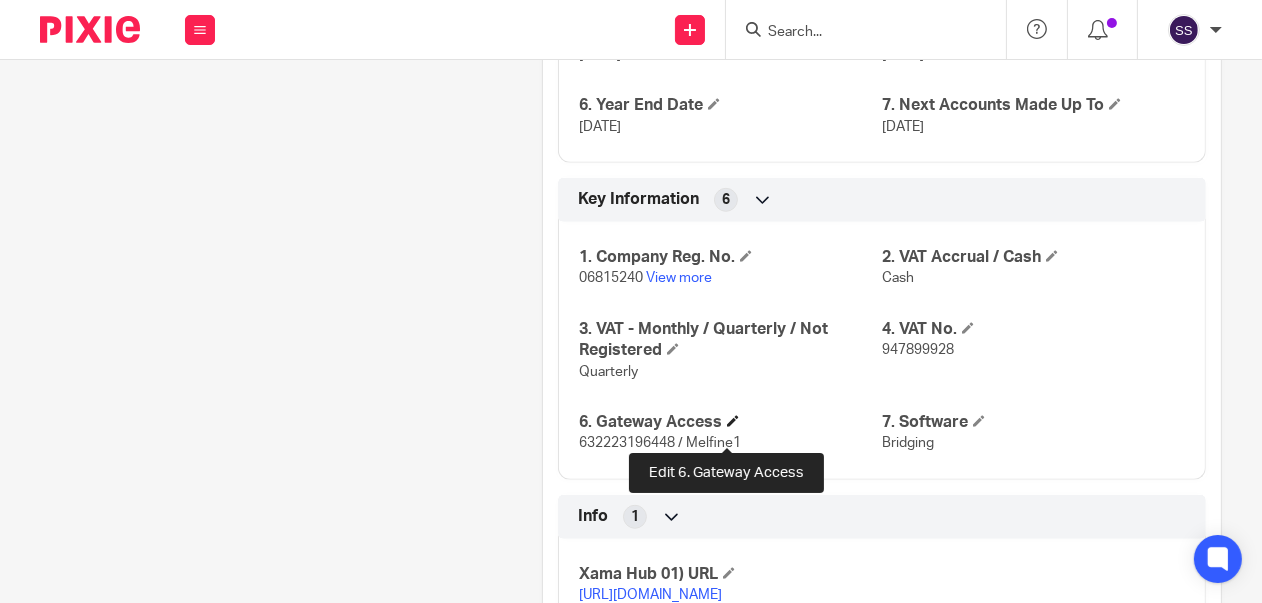 click at bounding box center (733, 421) 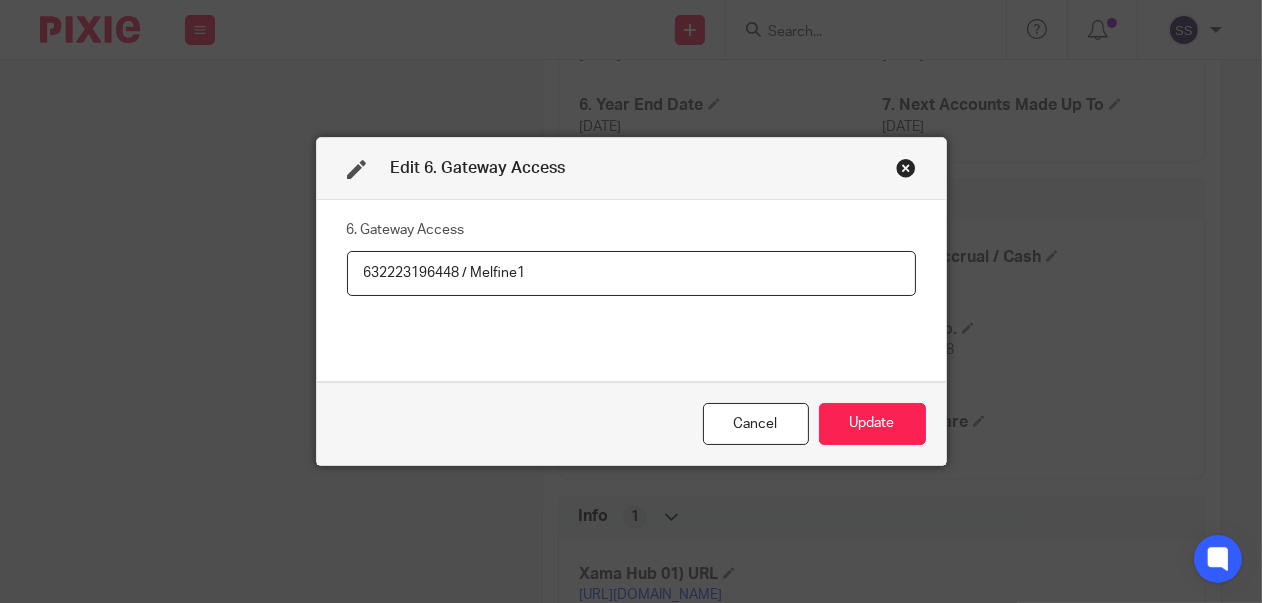click on "Cancel" at bounding box center [756, 424] 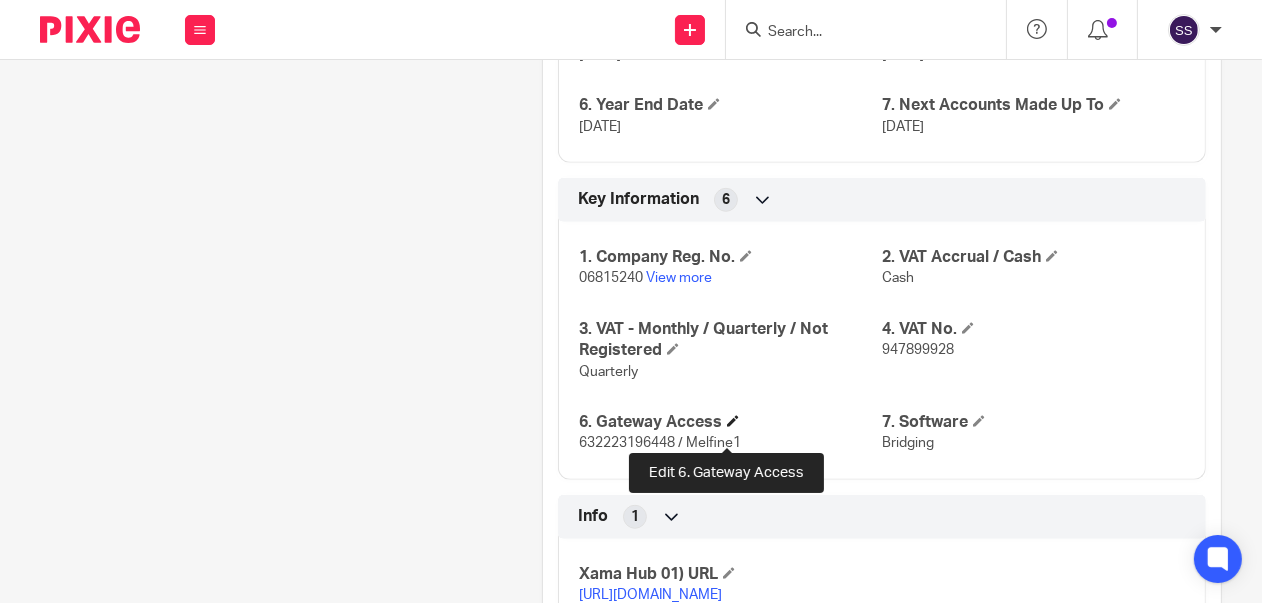 click at bounding box center (733, 421) 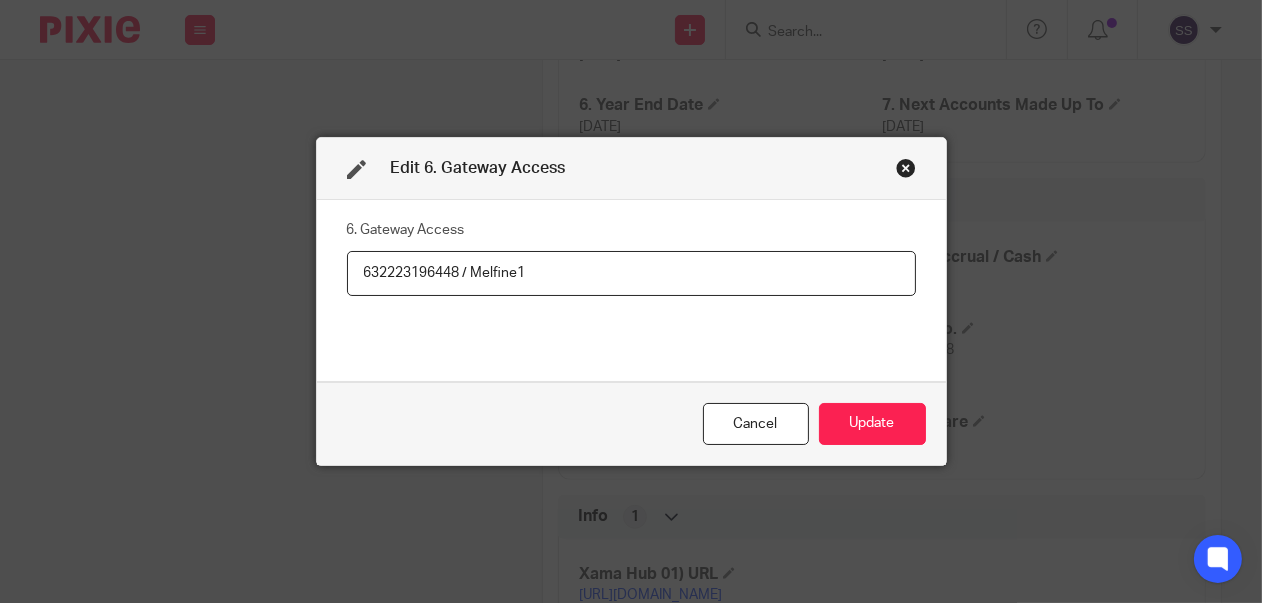 drag, startPoint x: 447, startPoint y: 270, endPoint x: 302, endPoint y: 270, distance: 145 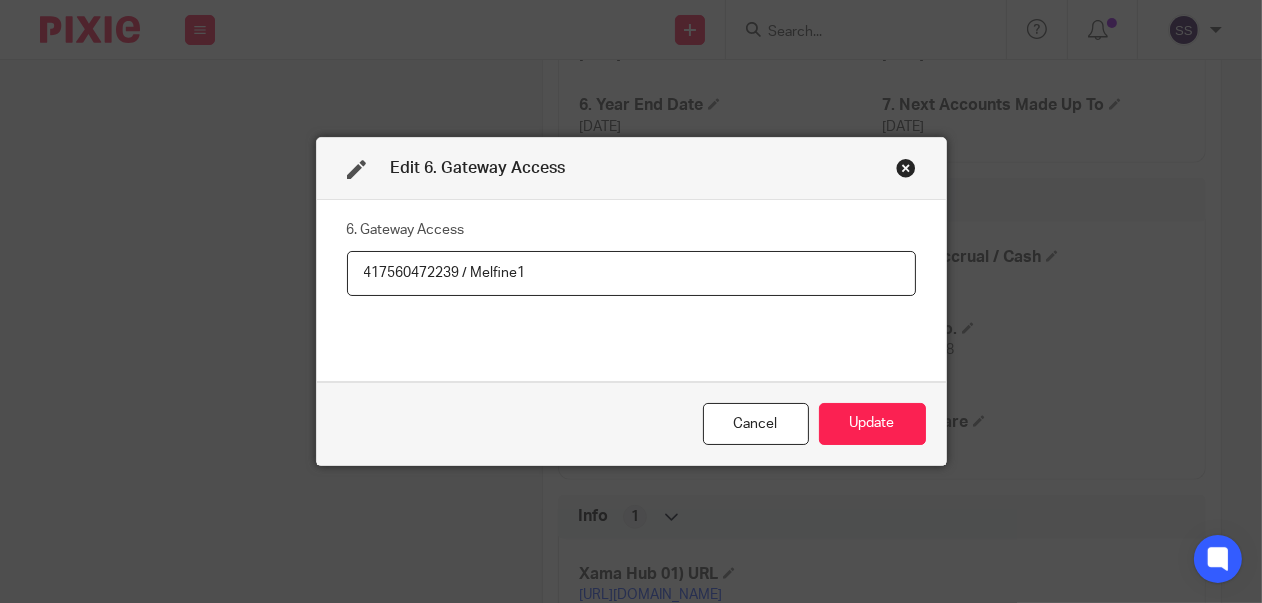 drag, startPoint x: 518, startPoint y: 270, endPoint x: 462, endPoint y: 264, distance: 56.32051 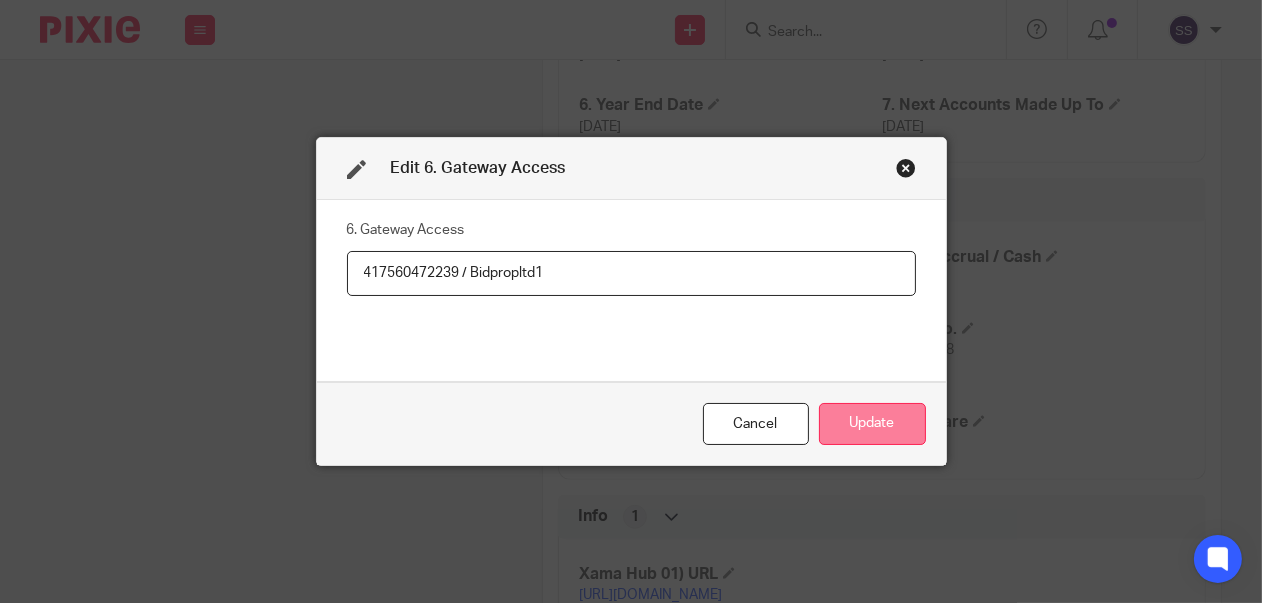 type on "417560472239 / Bidpropltd1" 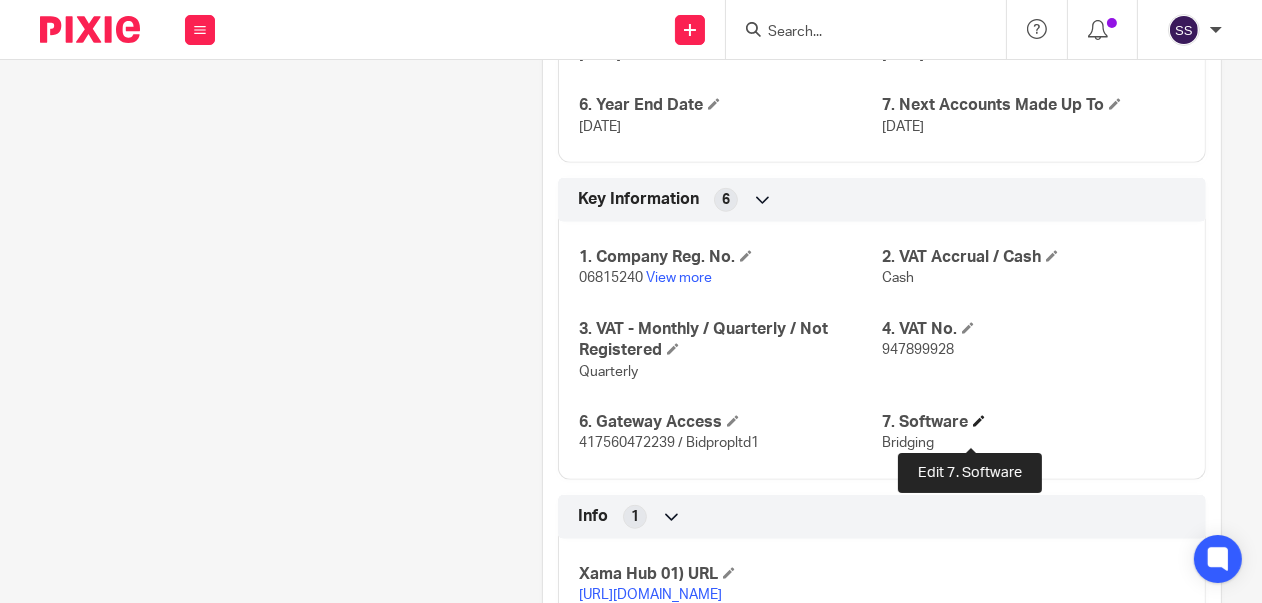 click at bounding box center (979, 421) 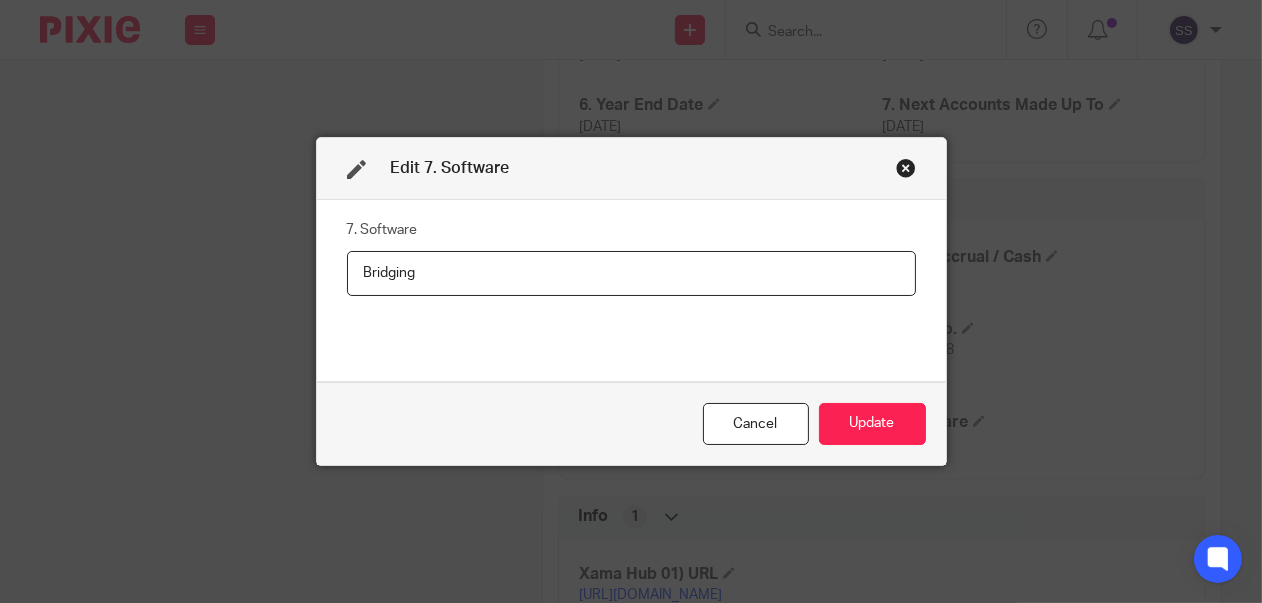 drag, startPoint x: 424, startPoint y: 273, endPoint x: 249, endPoint y: 272, distance: 175.00285 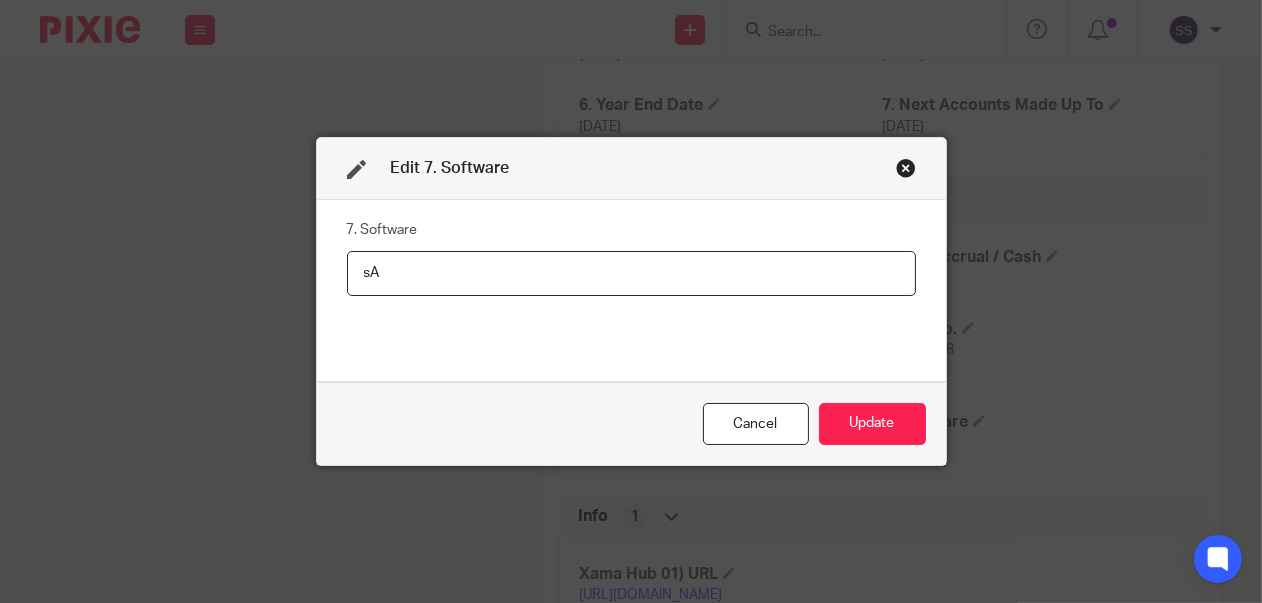 type on "s" 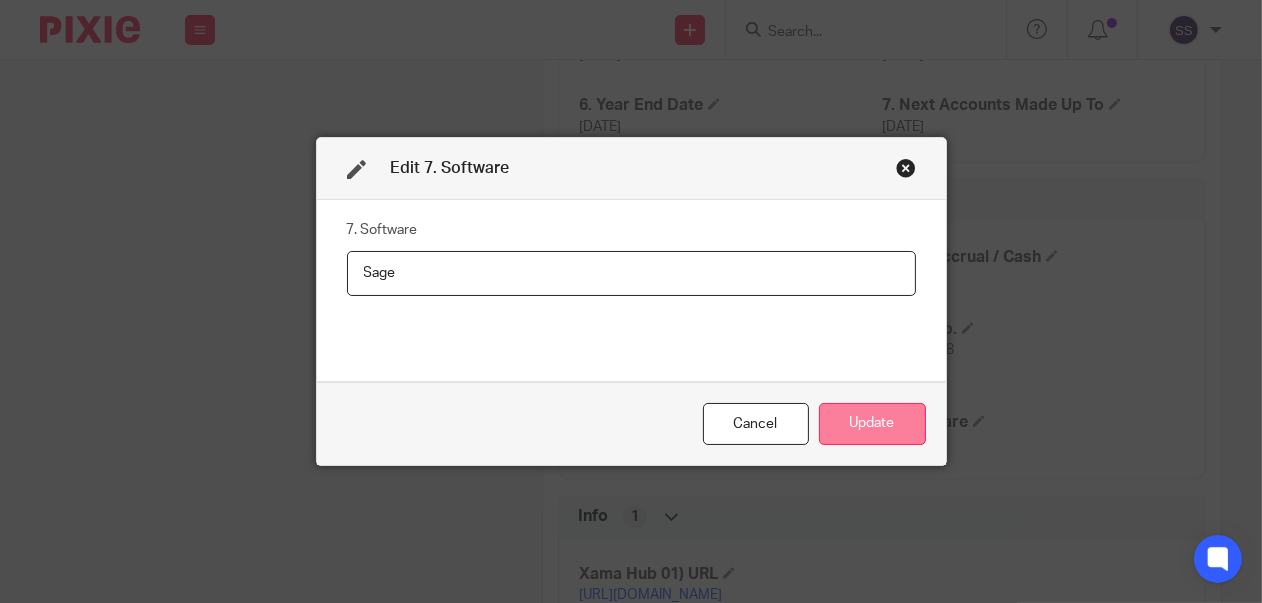 type on "Sage" 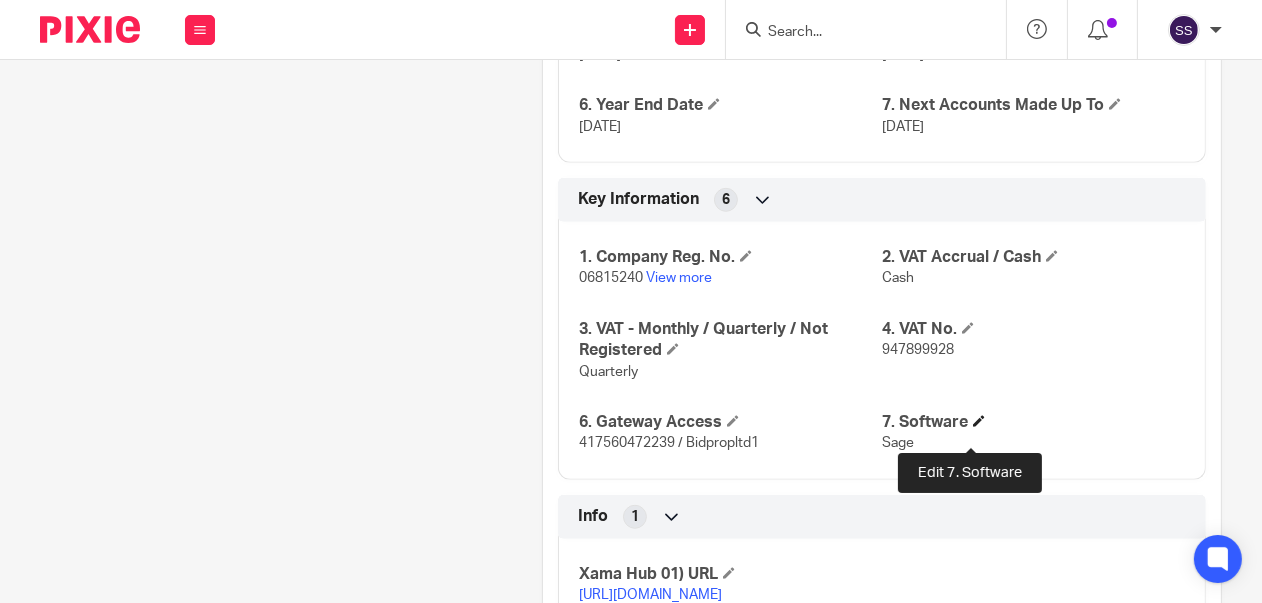 click at bounding box center [979, 421] 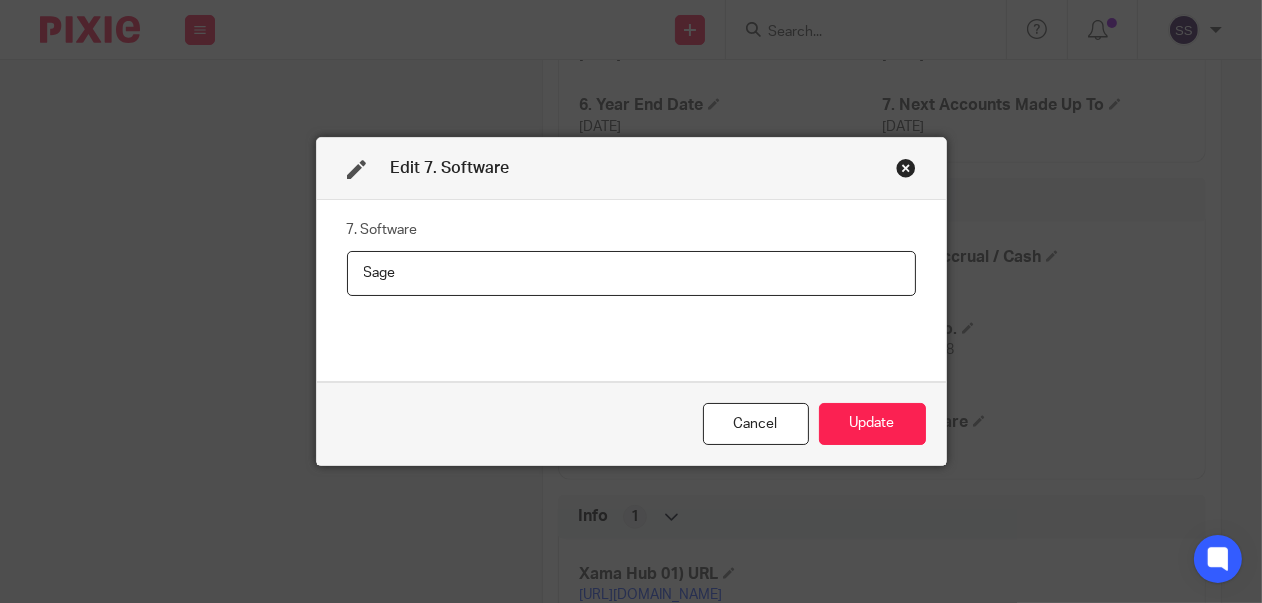 click on "Sage" at bounding box center [631, 273] 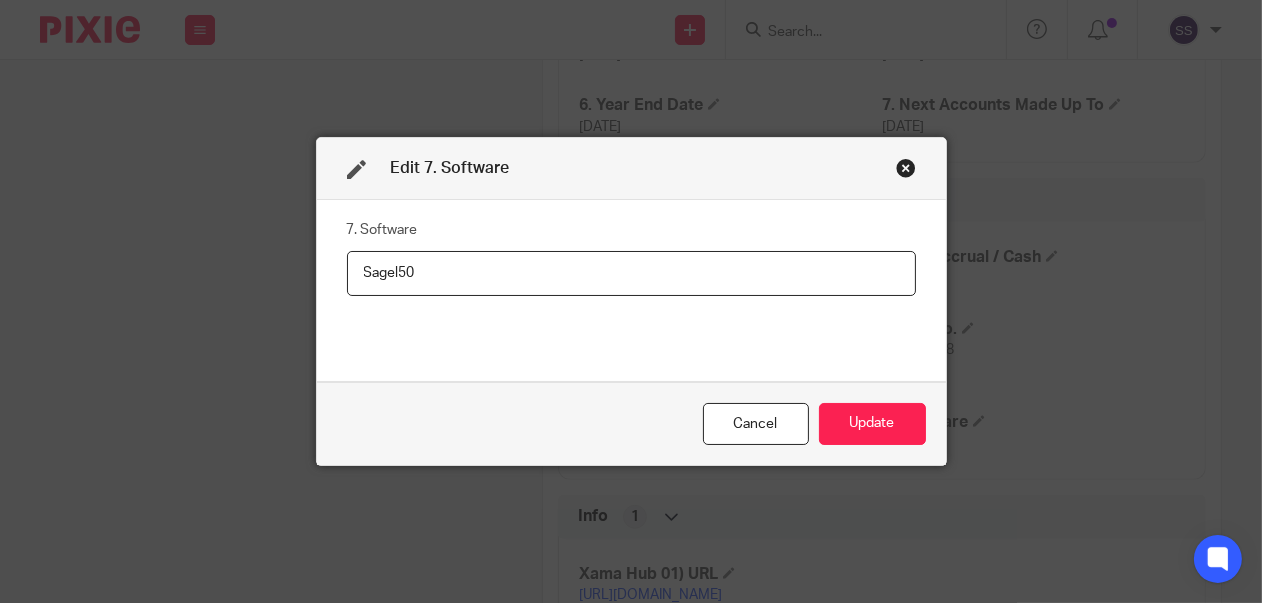 click on "Sagel50" at bounding box center (631, 273) 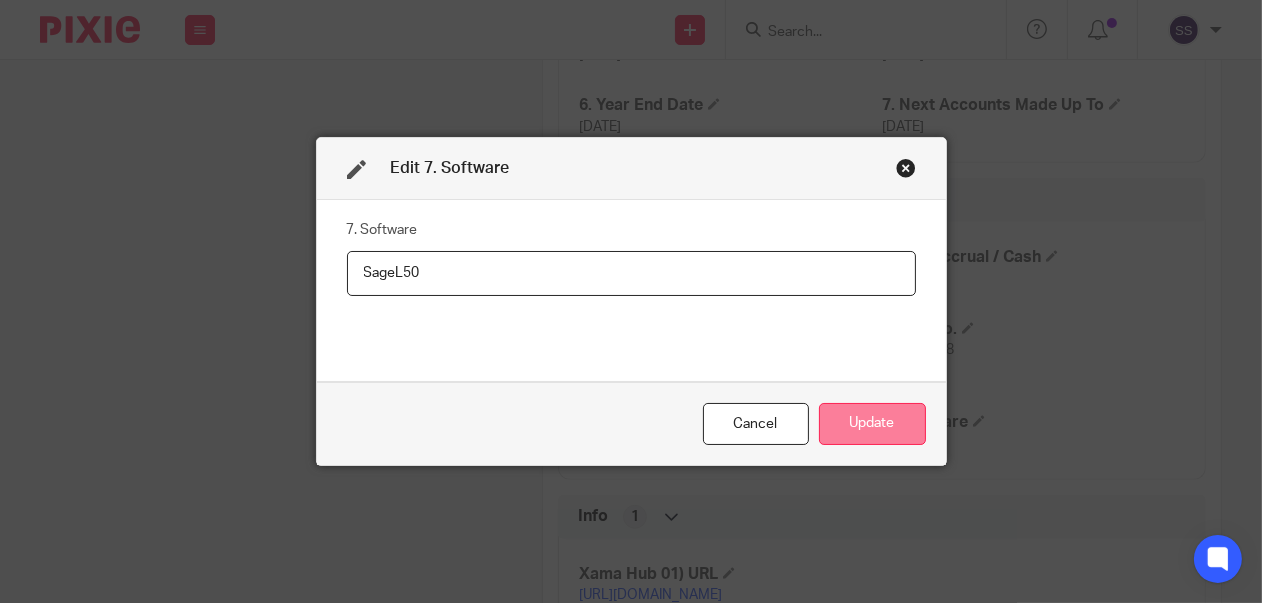 type on "SageL50" 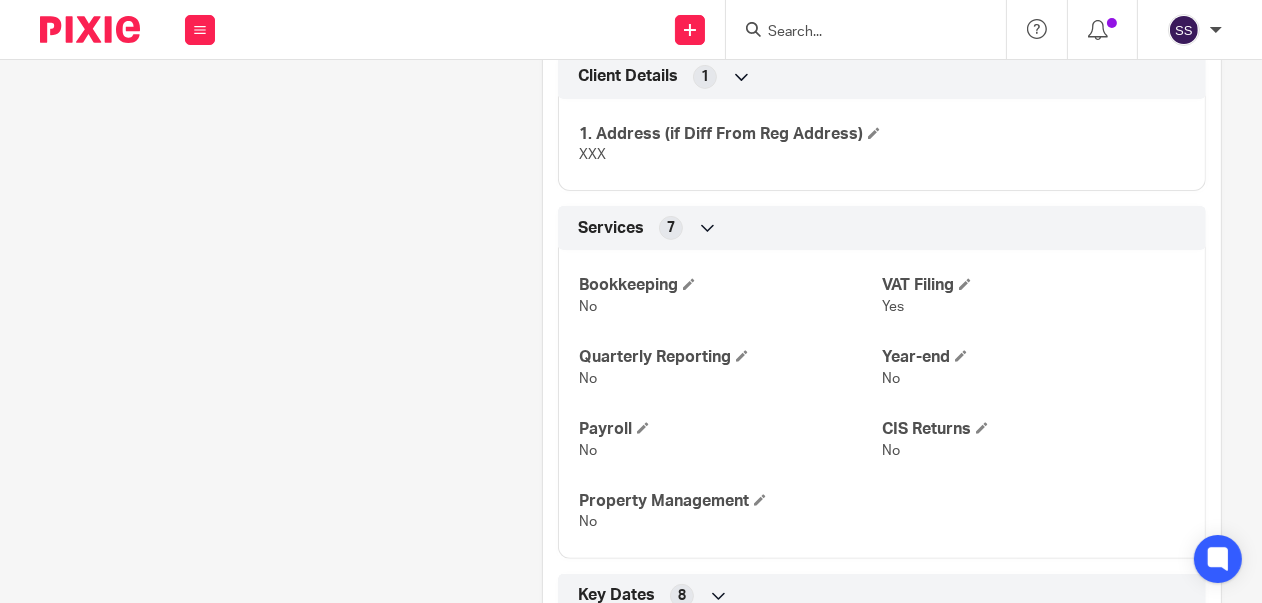 scroll, scrollTop: 743, scrollLeft: 0, axis: vertical 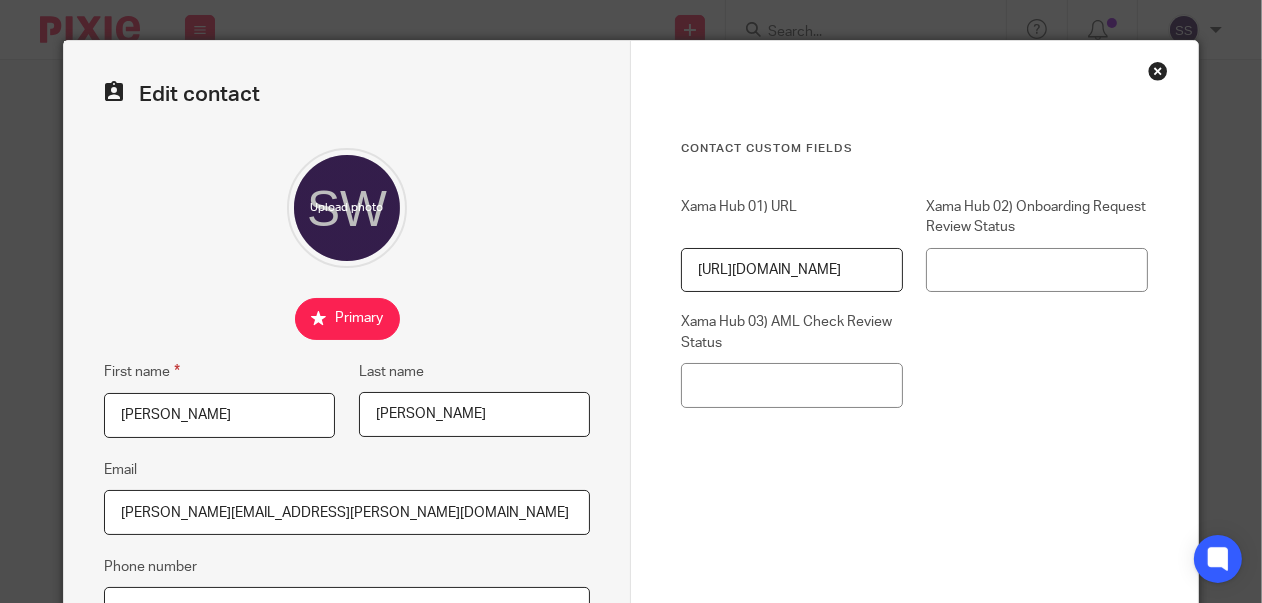 click at bounding box center [1158, 71] 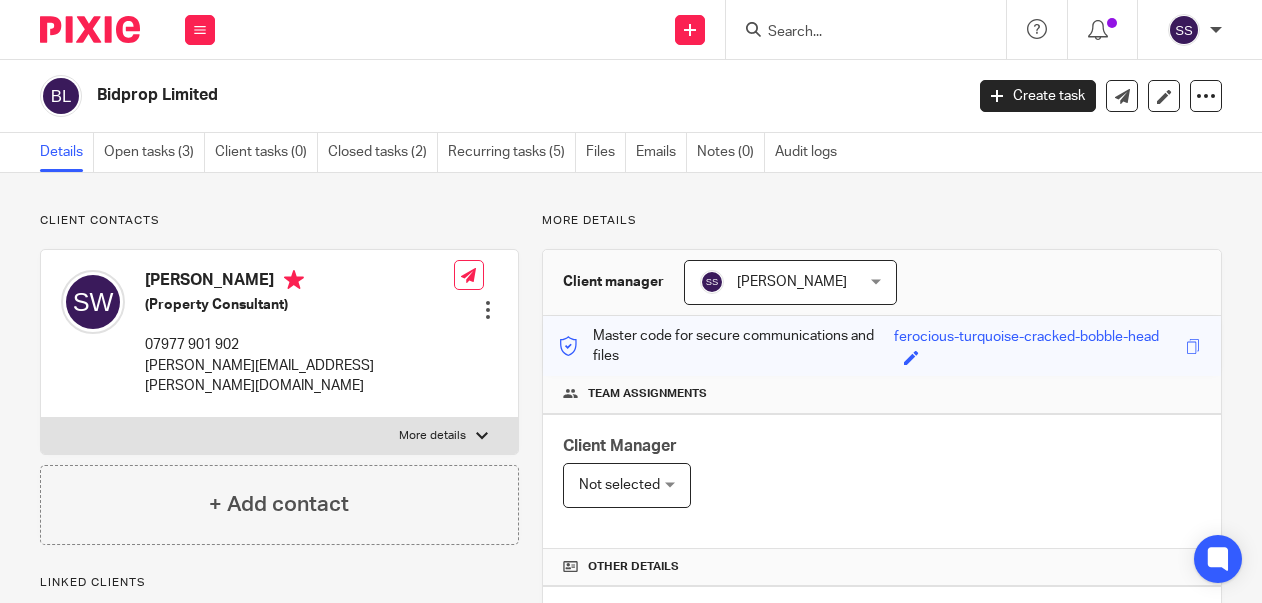 scroll, scrollTop: 0, scrollLeft: 0, axis: both 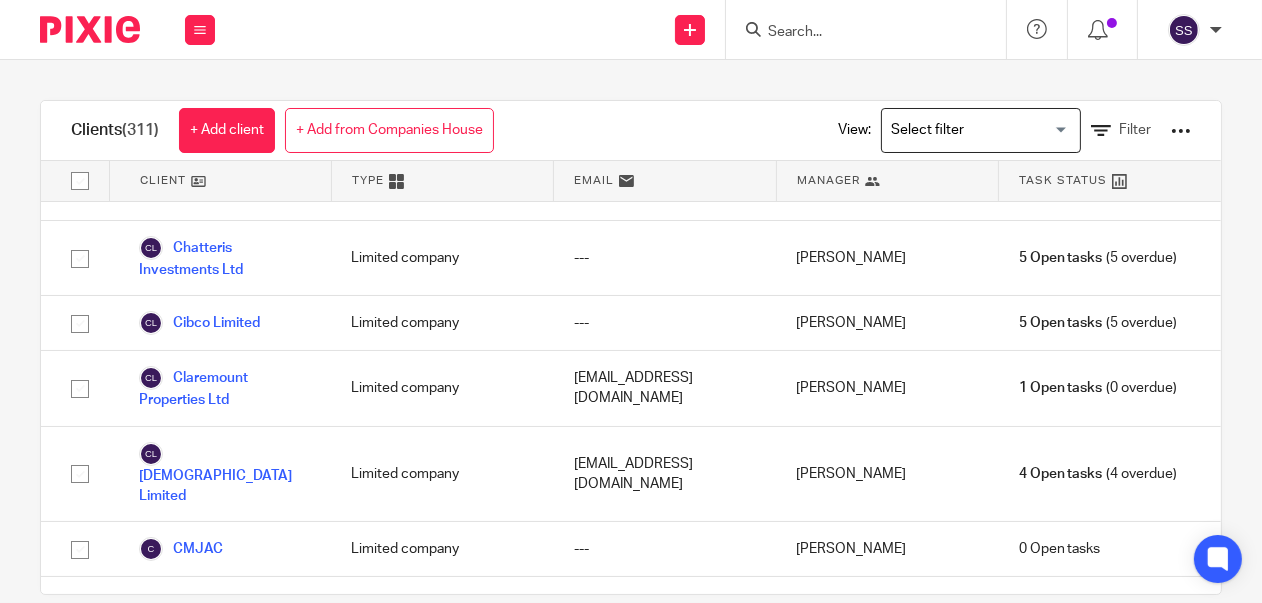 click on "[PERSON_NAME] Properties Limited" at bounding box center (225, 694) 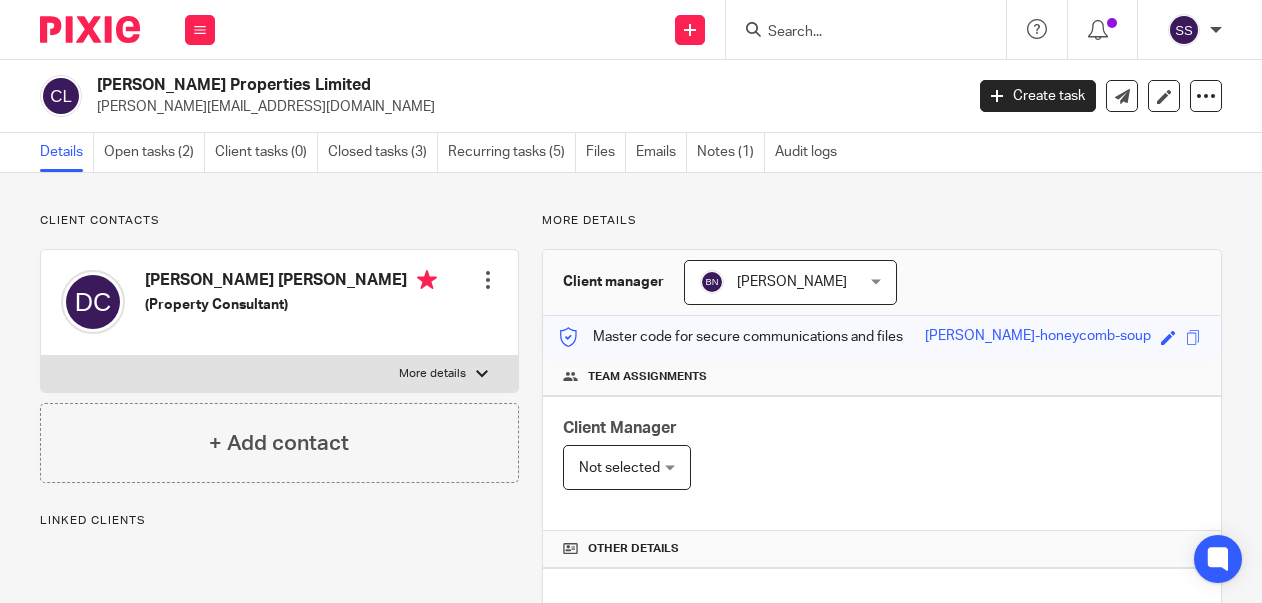 scroll, scrollTop: 0, scrollLeft: 0, axis: both 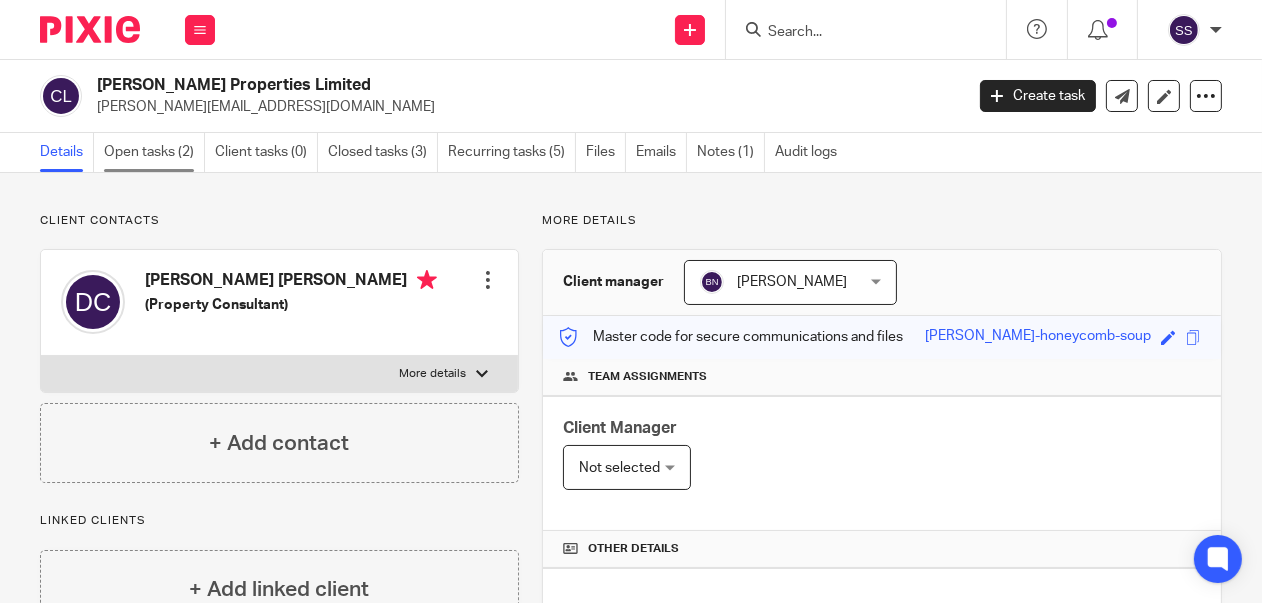 click on "Open tasks (2)" at bounding box center (154, 152) 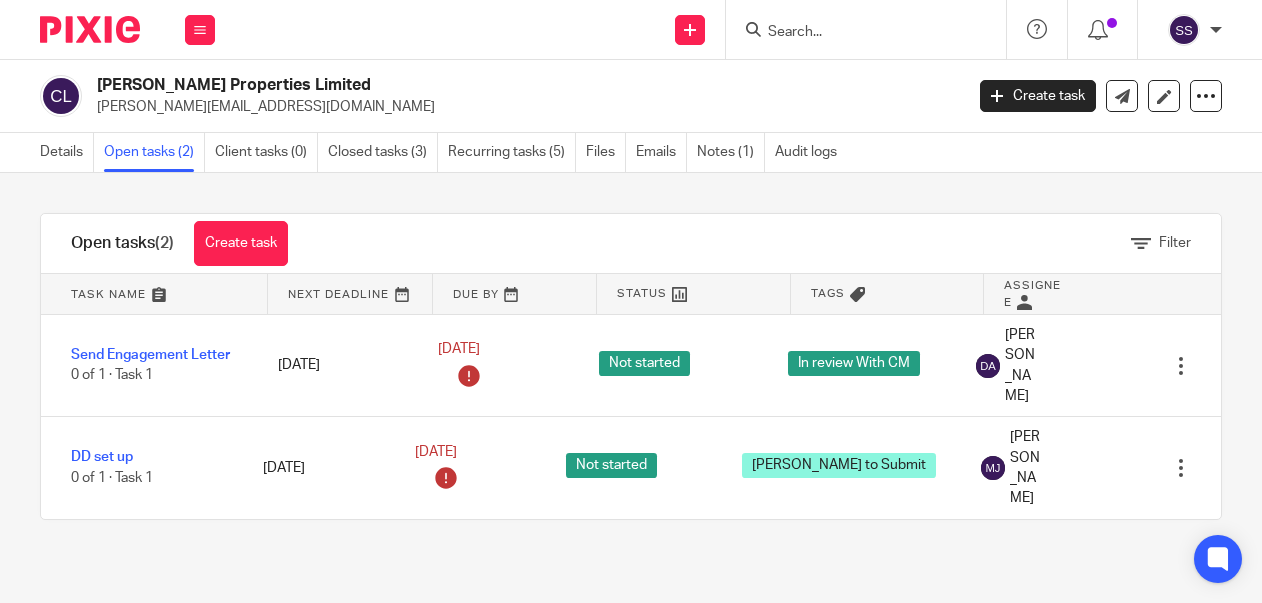 scroll, scrollTop: 0, scrollLeft: 0, axis: both 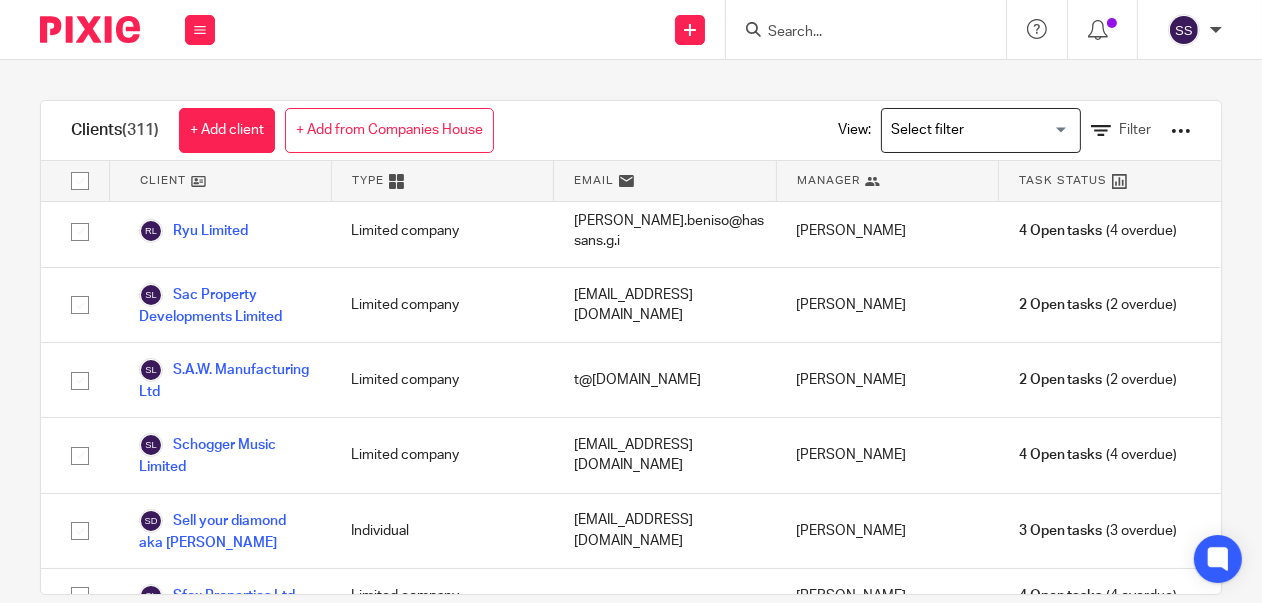click on "The Hustlers Picture Limited" at bounding box center [225, 2741] 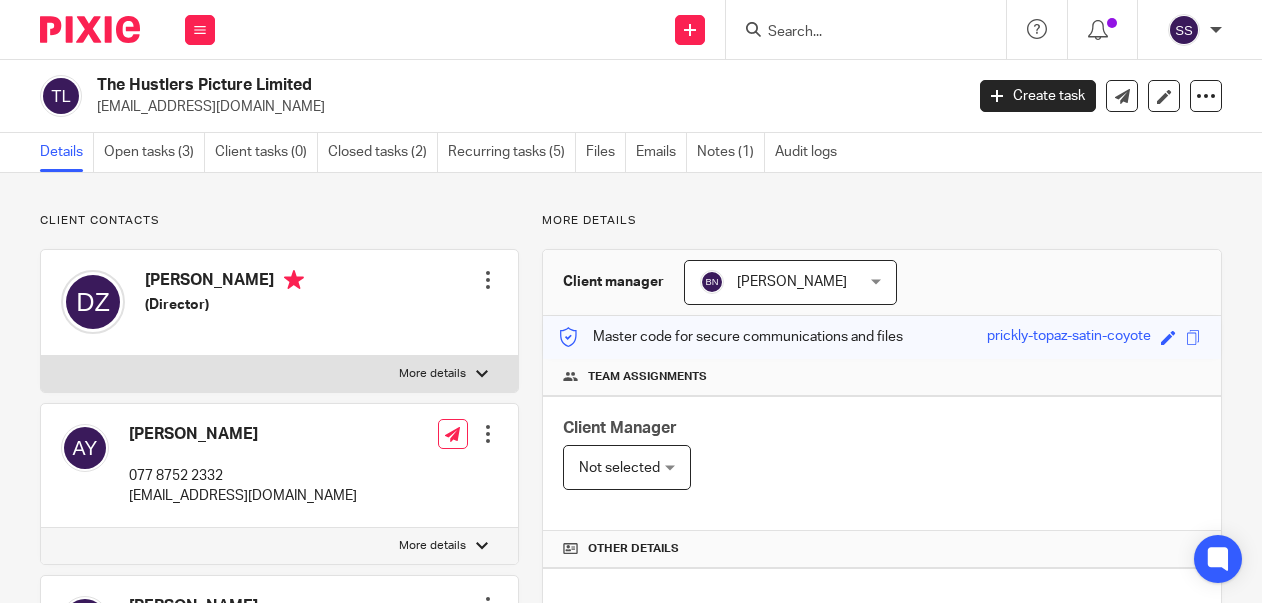 scroll, scrollTop: 0, scrollLeft: 0, axis: both 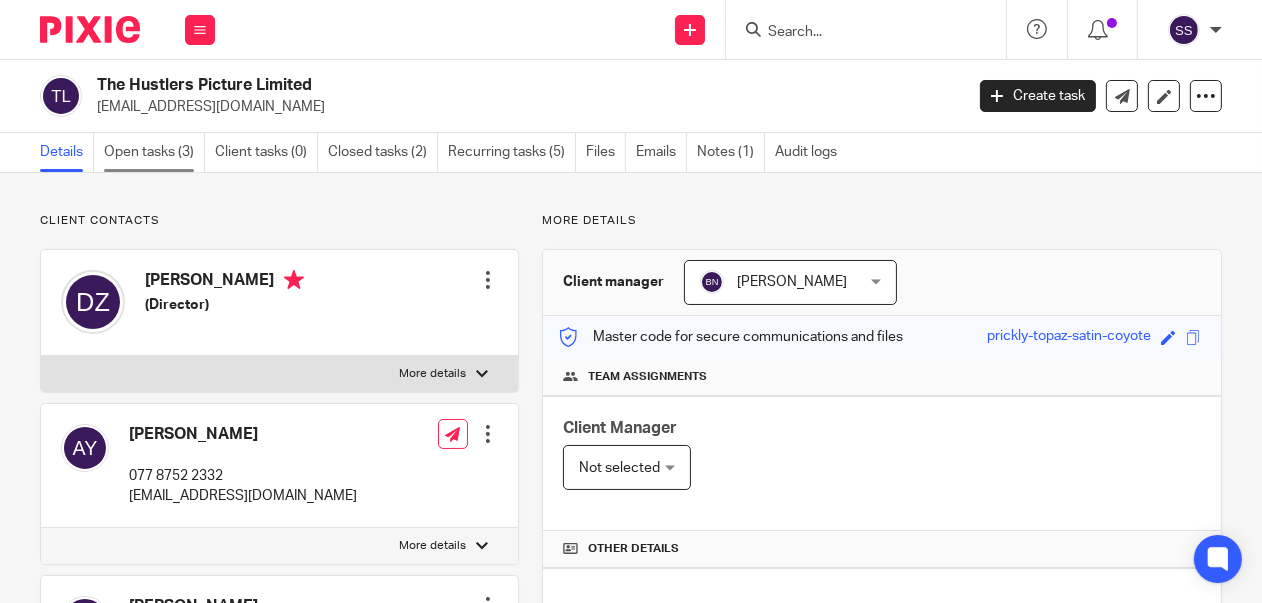 click on "Open tasks (3)" at bounding box center (154, 152) 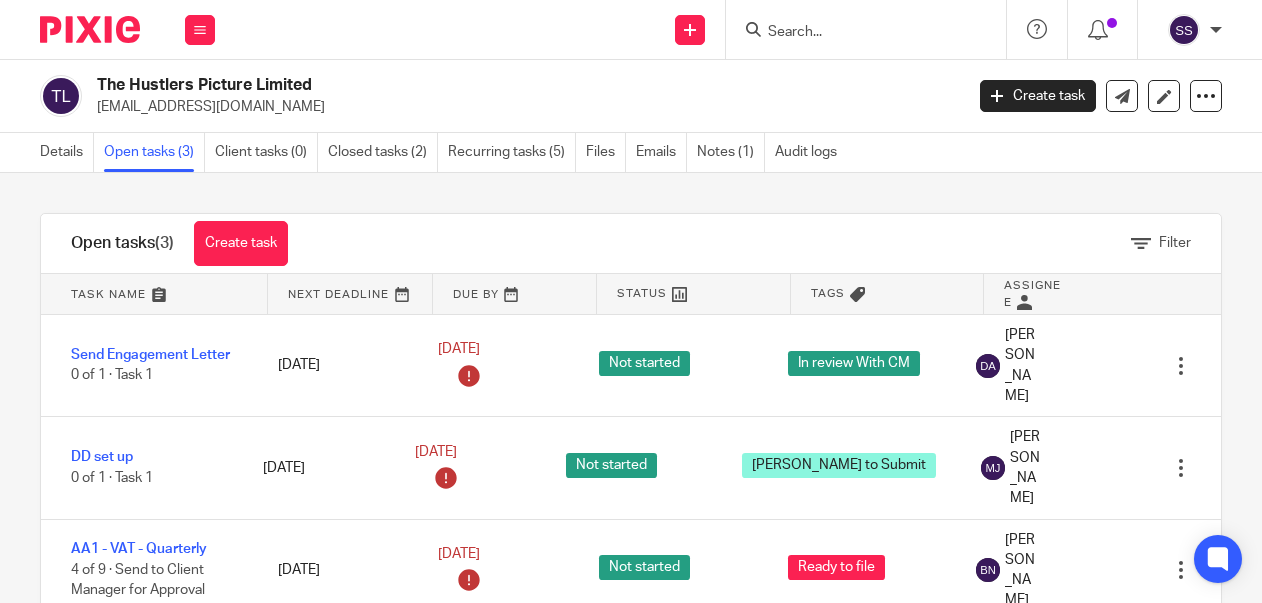 scroll, scrollTop: 0, scrollLeft: 0, axis: both 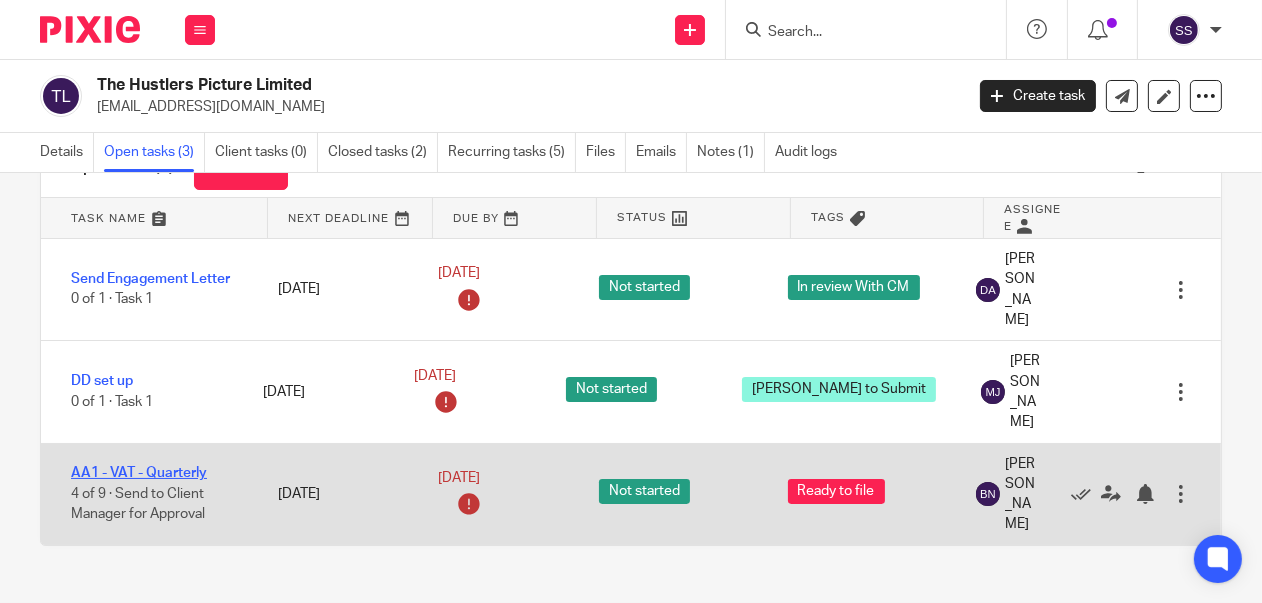 click on "AA1 - VAT - Quarterly" at bounding box center (139, 473) 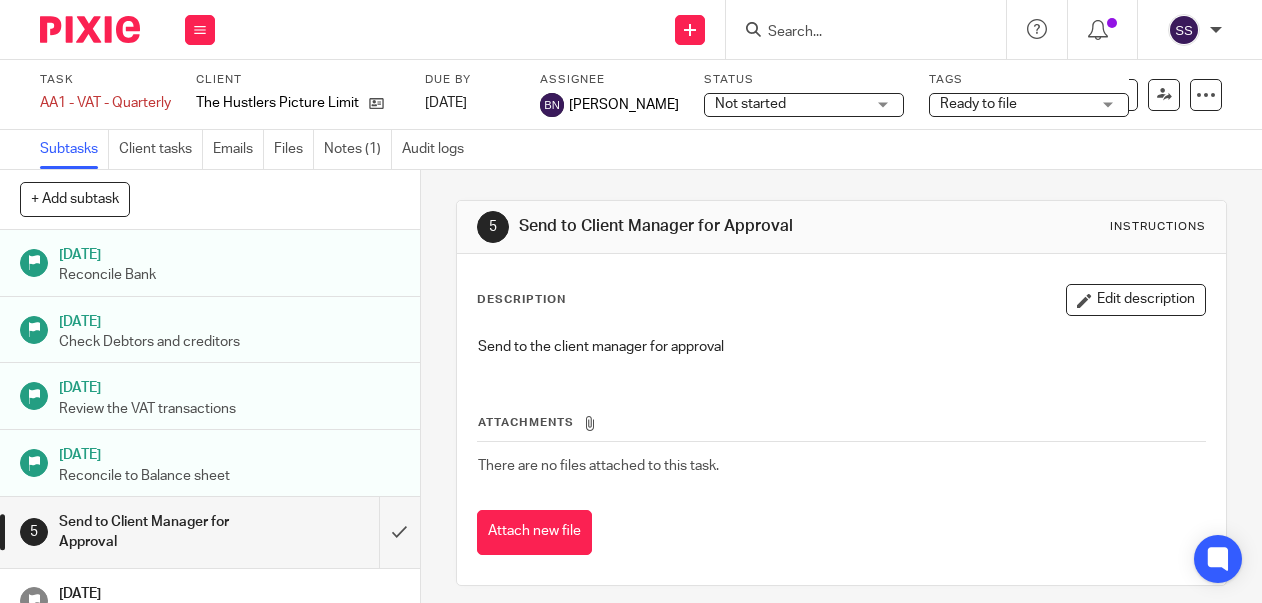 scroll, scrollTop: 0, scrollLeft: 0, axis: both 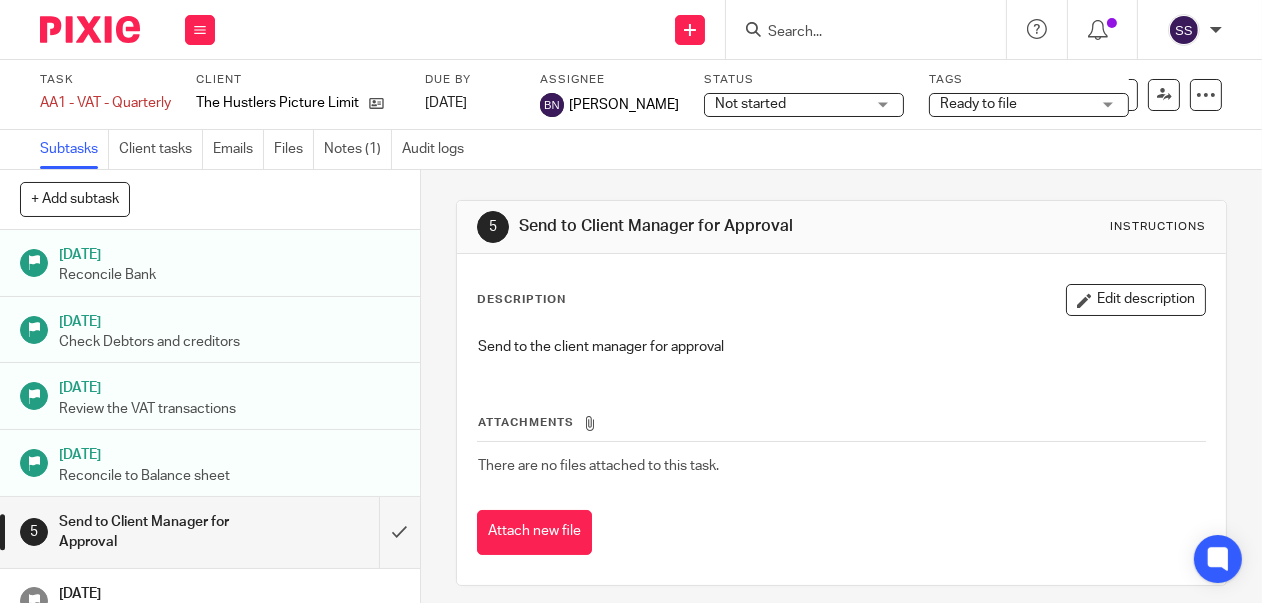 click on "Ready to file" at bounding box center (1029, 105) 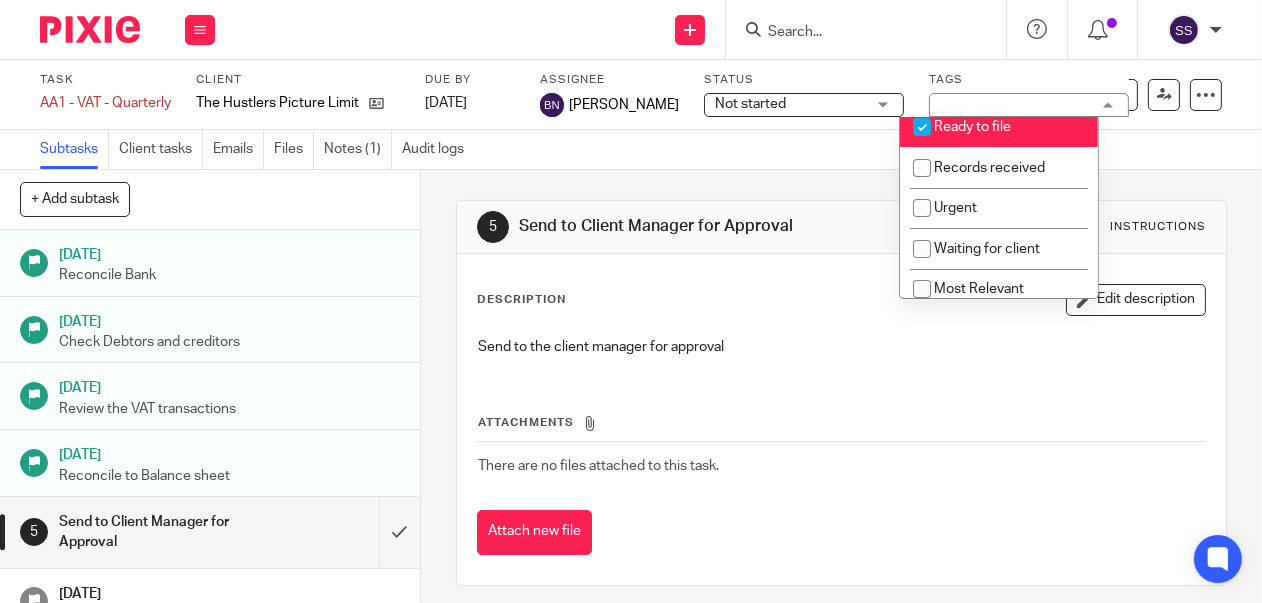 scroll, scrollTop: 221, scrollLeft: 0, axis: vertical 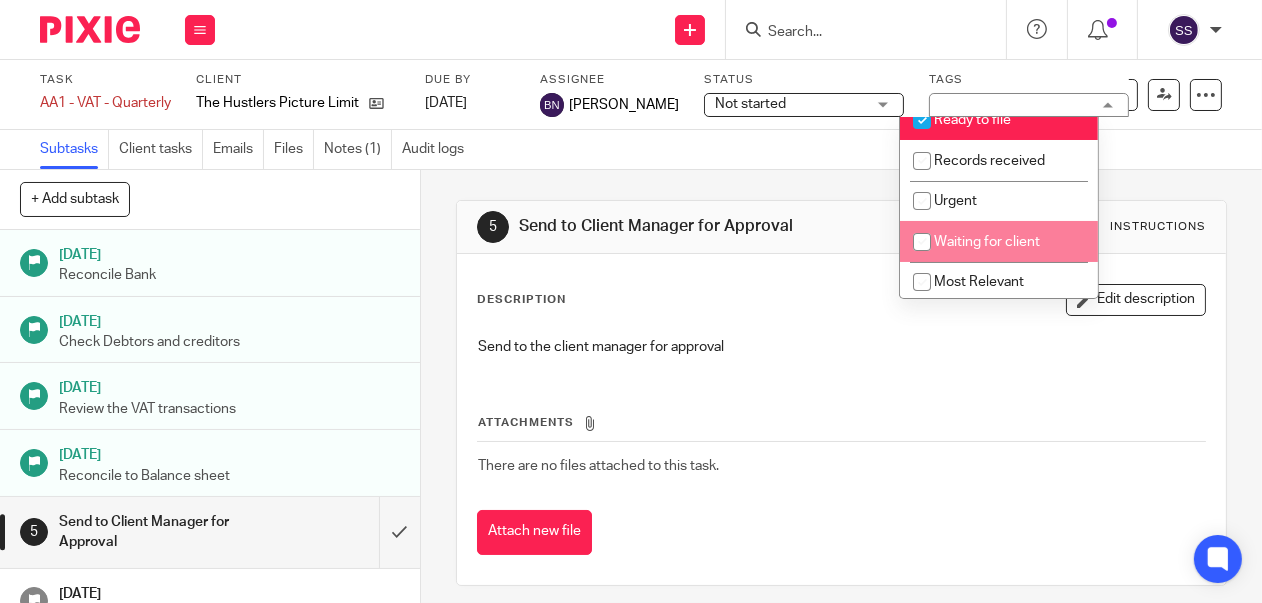 click at bounding box center (922, 242) 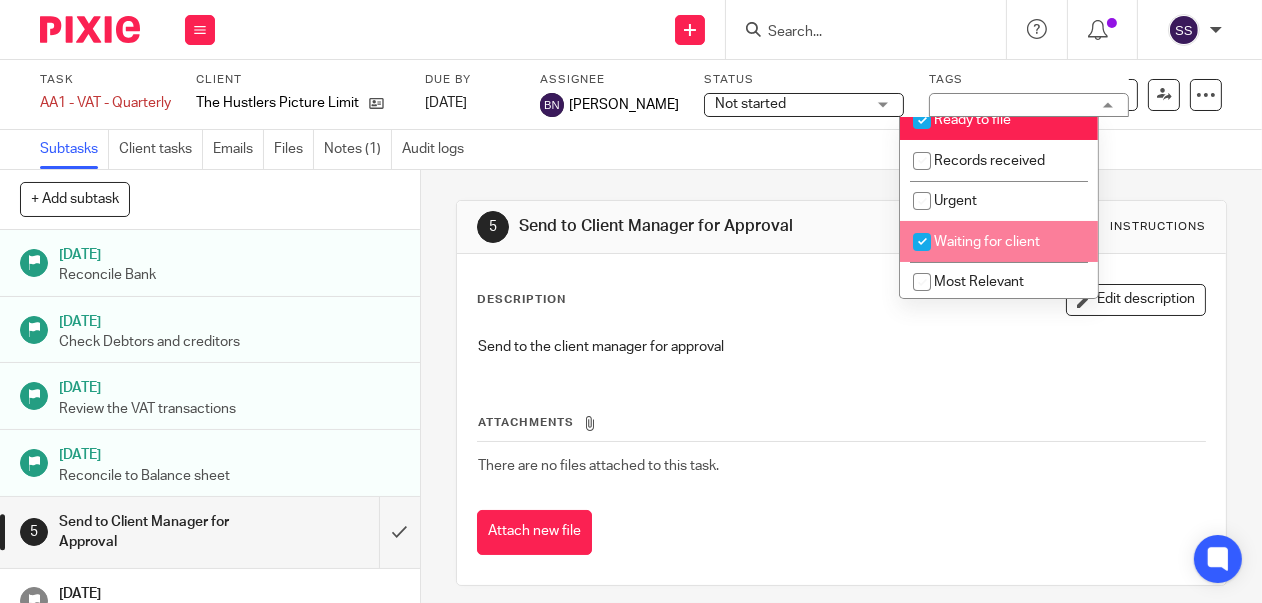 checkbox on "true" 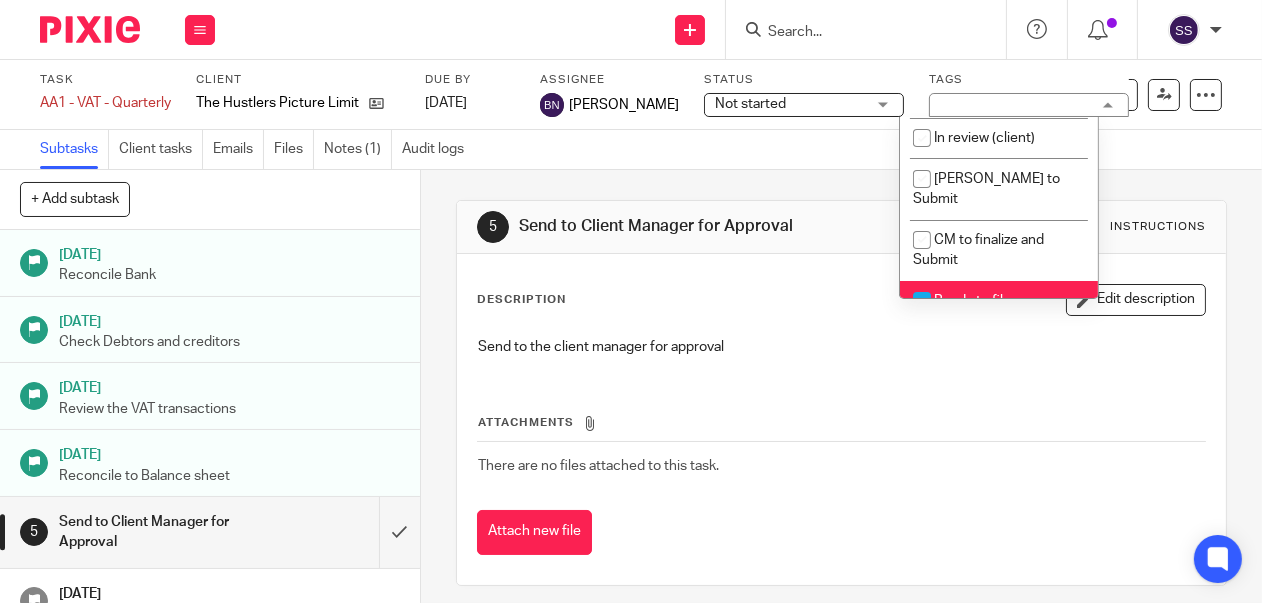 scroll, scrollTop: 0, scrollLeft: 0, axis: both 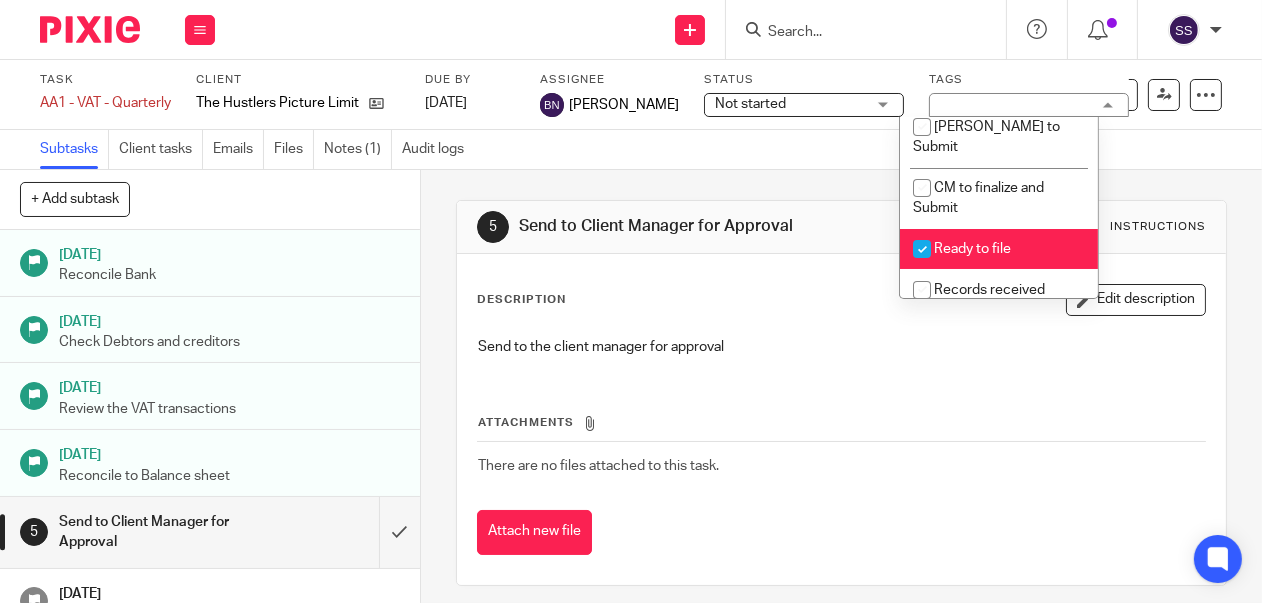 click at bounding box center (922, 249) 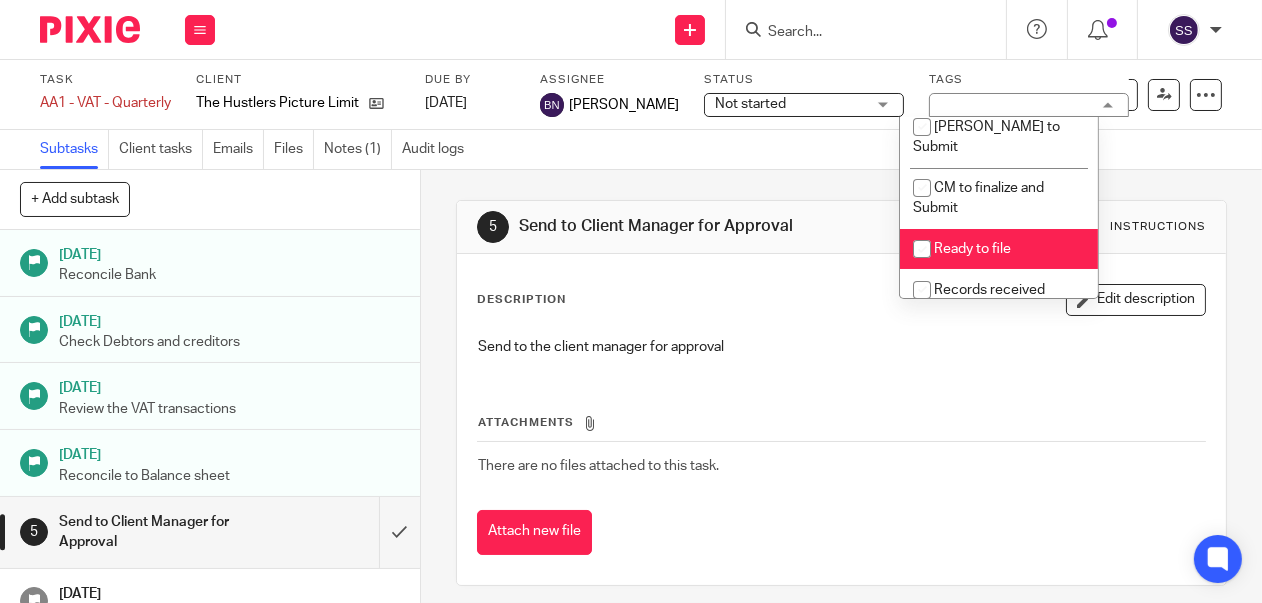 checkbox on "false" 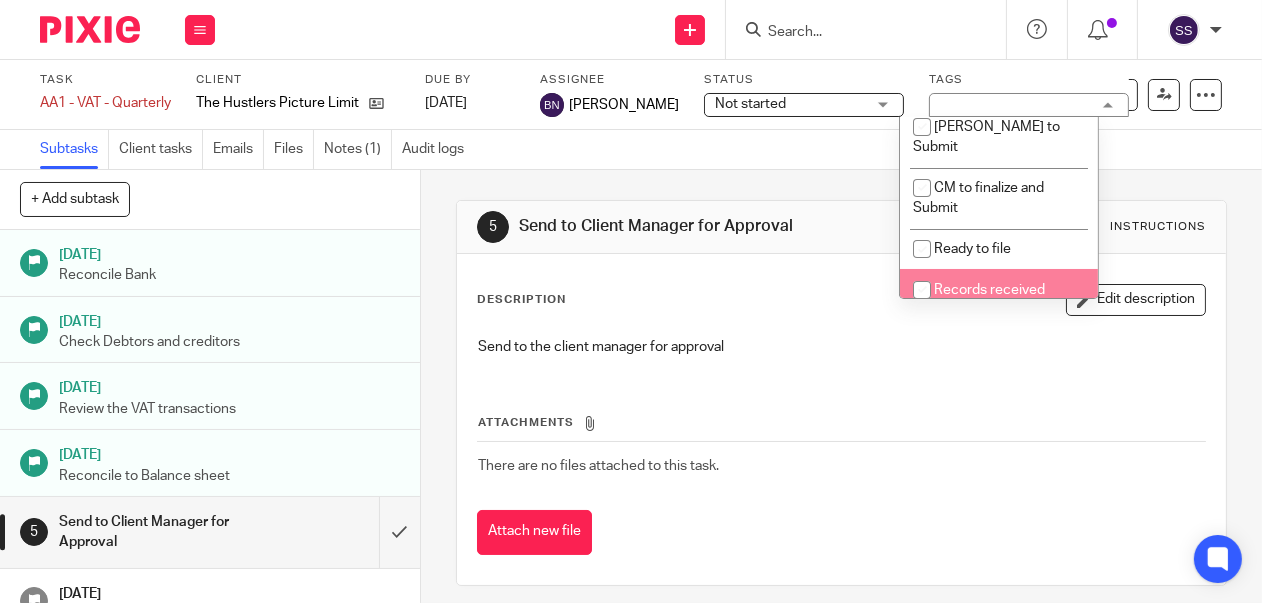 click on "Attachments     There are no files attached to this task.   Attach new file" at bounding box center (841, 464) 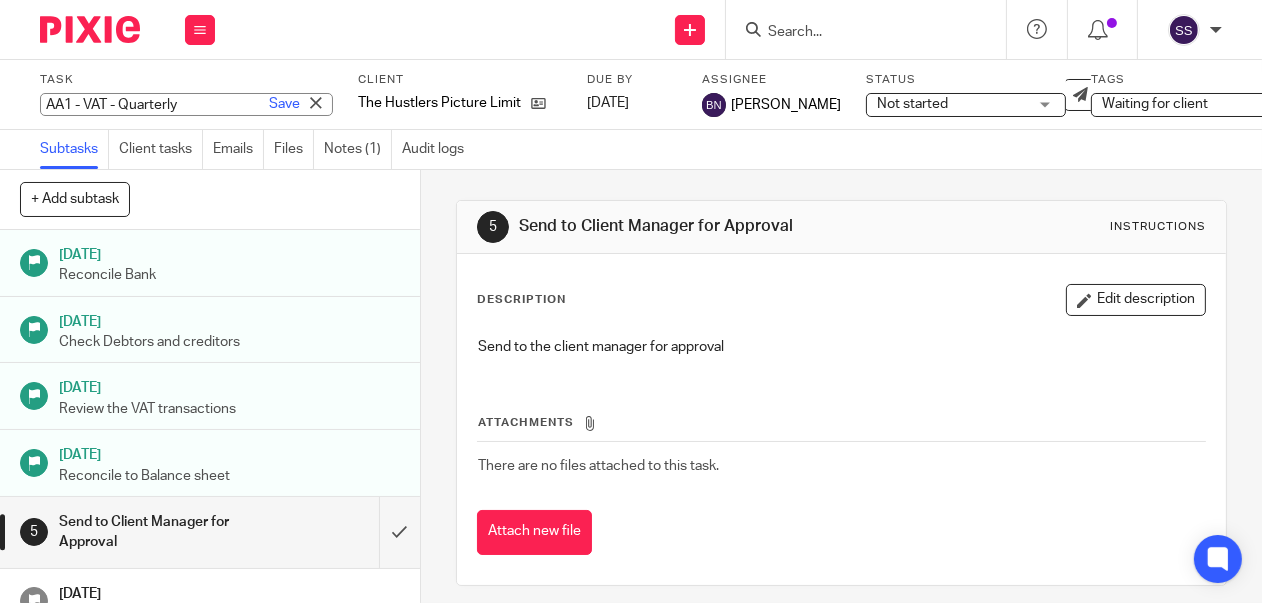 click on "AA1 - VAT - Quarterly   Save
AA1 - VAT - Quarterly" at bounding box center [186, 104] 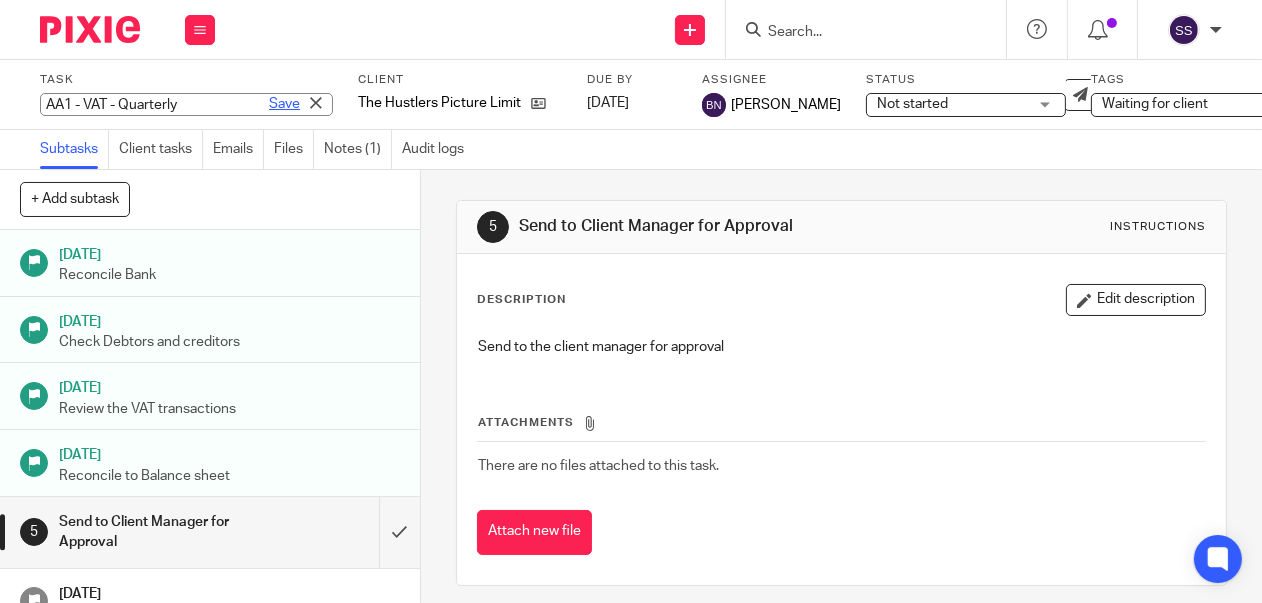 click on "Save" at bounding box center (284, 104) 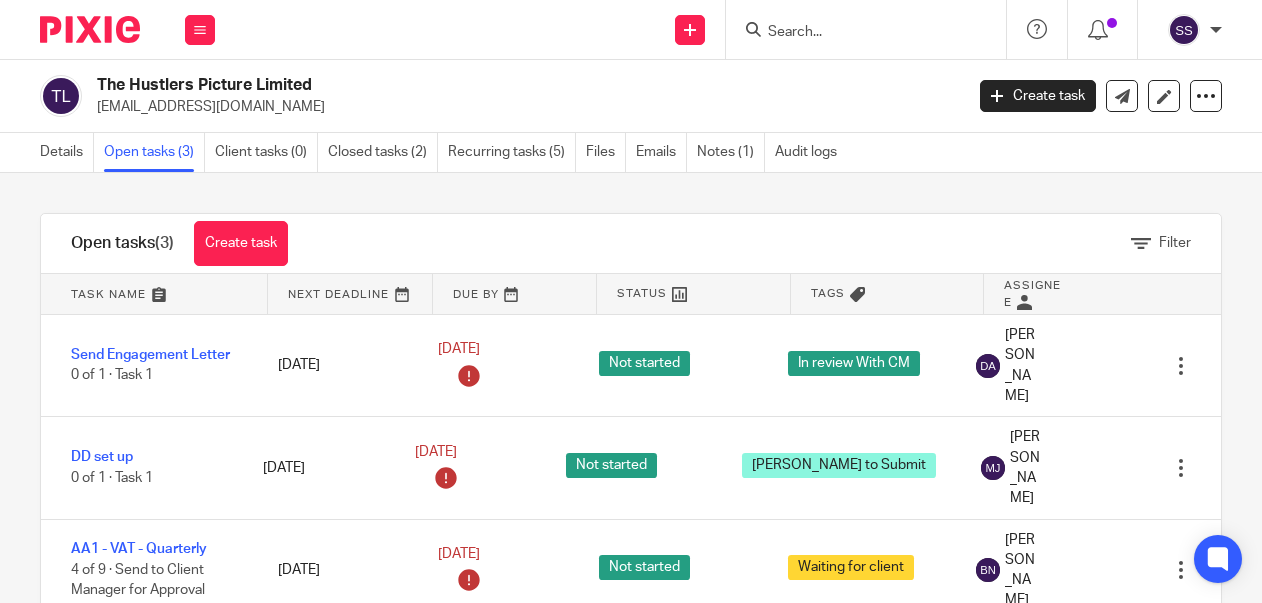 scroll, scrollTop: 0, scrollLeft: 0, axis: both 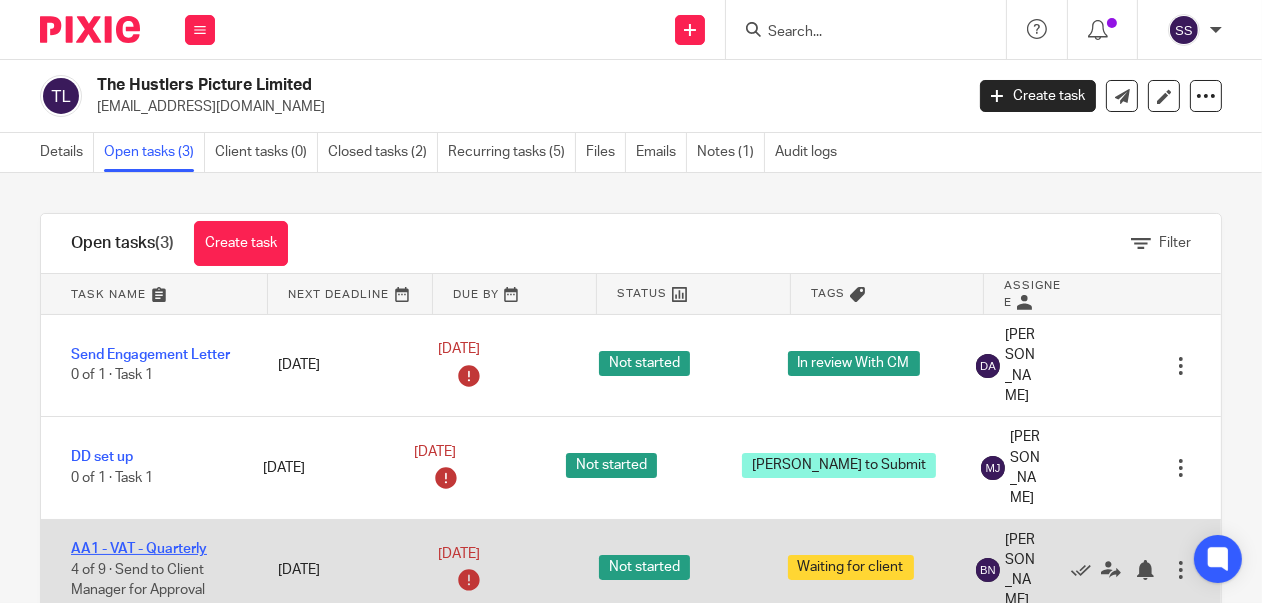 click on "AA1 - VAT - Quarterly" at bounding box center [139, 549] 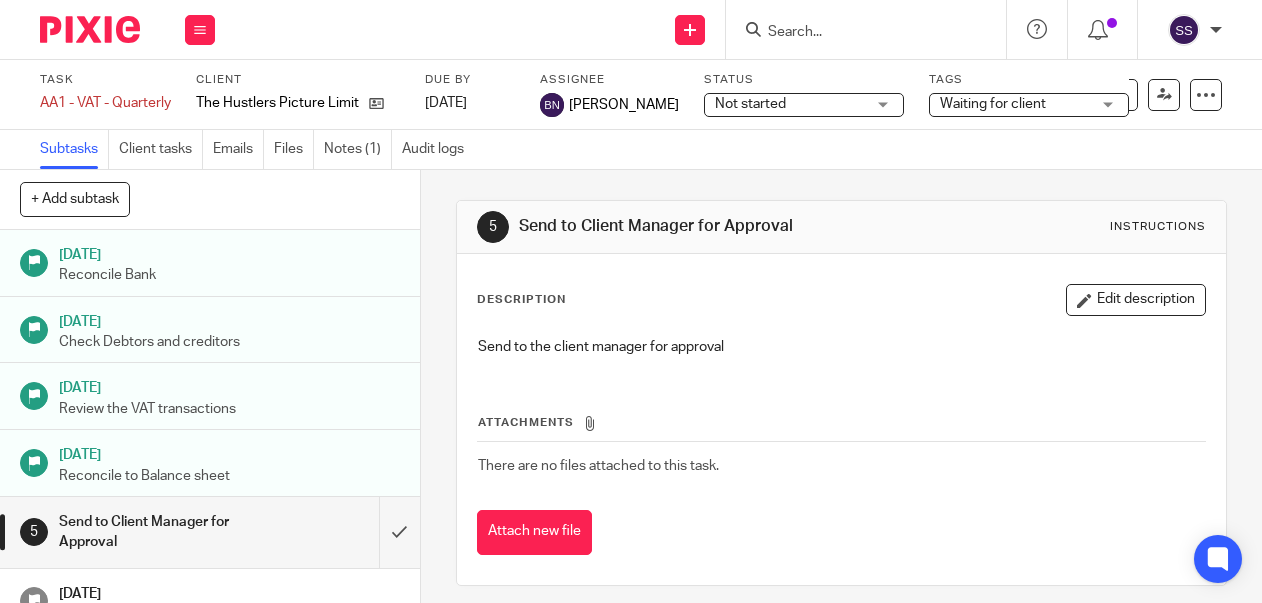 scroll, scrollTop: 0, scrollLeft: 0, axis: both 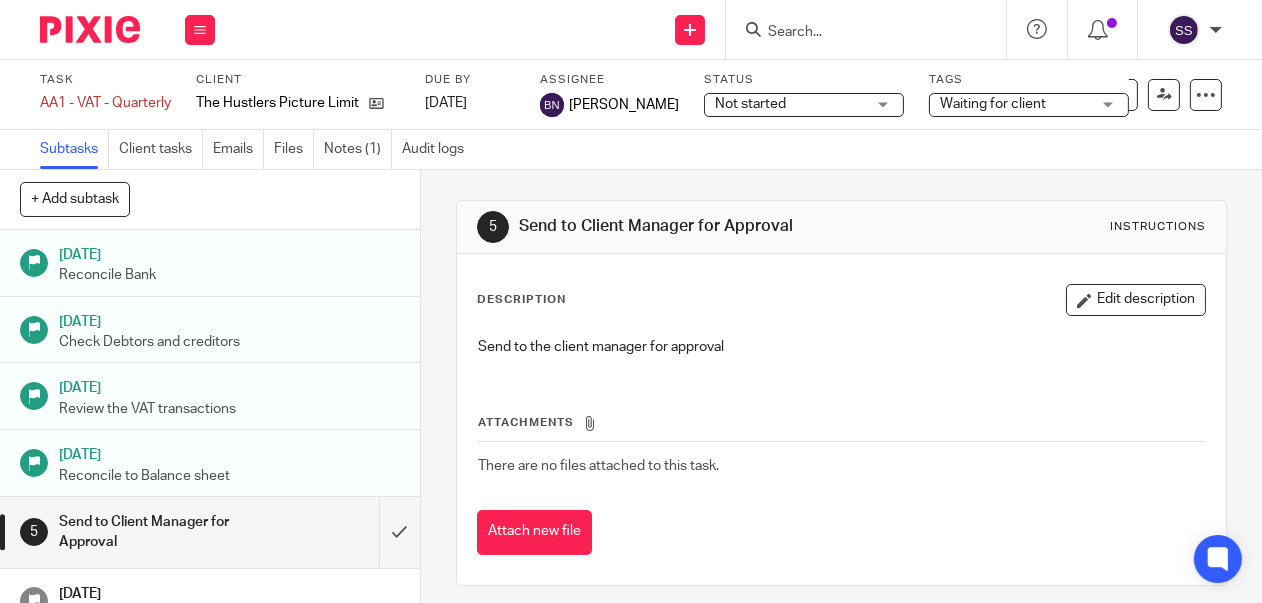 click on "Not started
Not started" at bounding box center (804, 105) 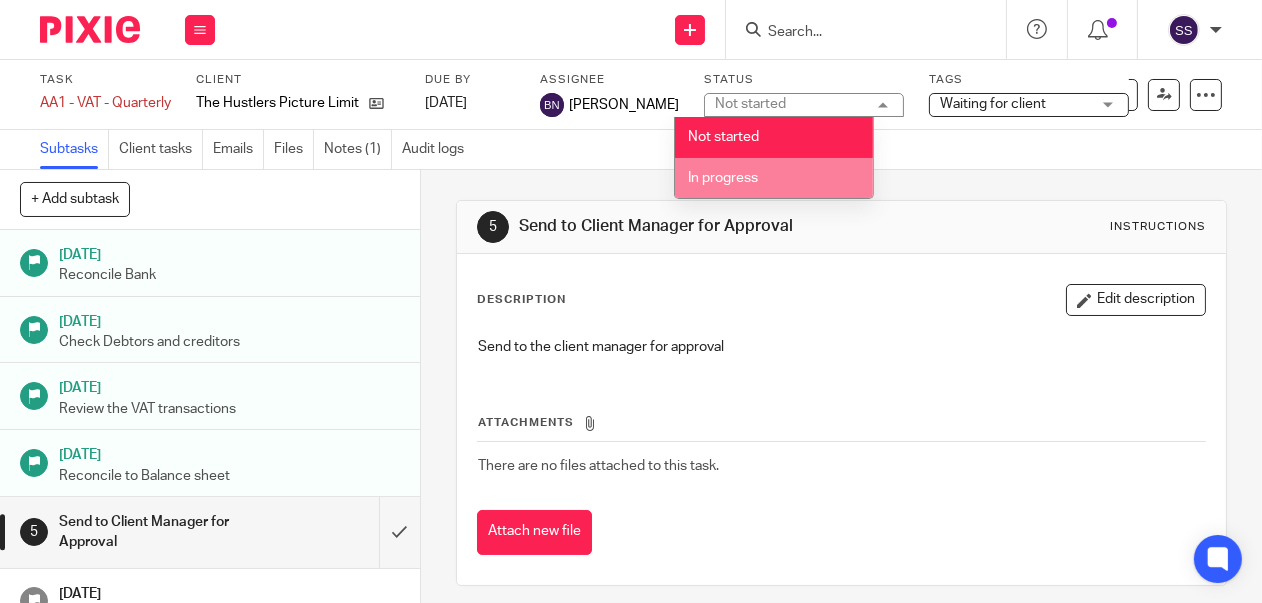 click on "In progress" at bounding box center (723, 178) 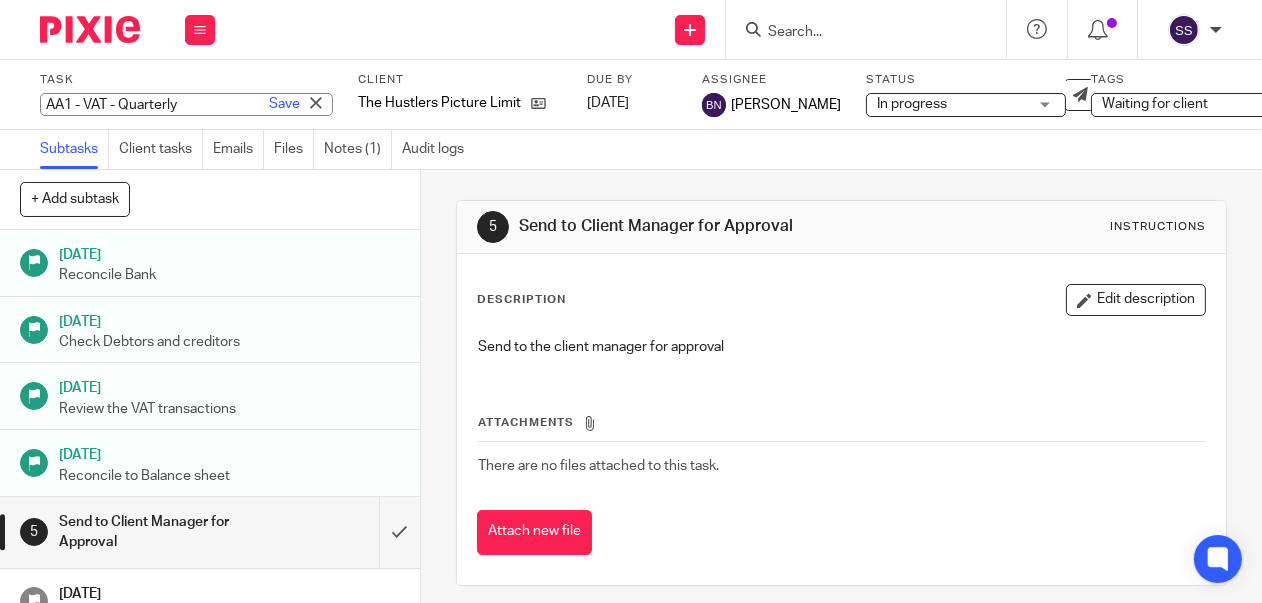 click on "AA1 - VAT - Quarterly   Save
AA1 - VAT - Quarterly" at bounding box center [186, 104] 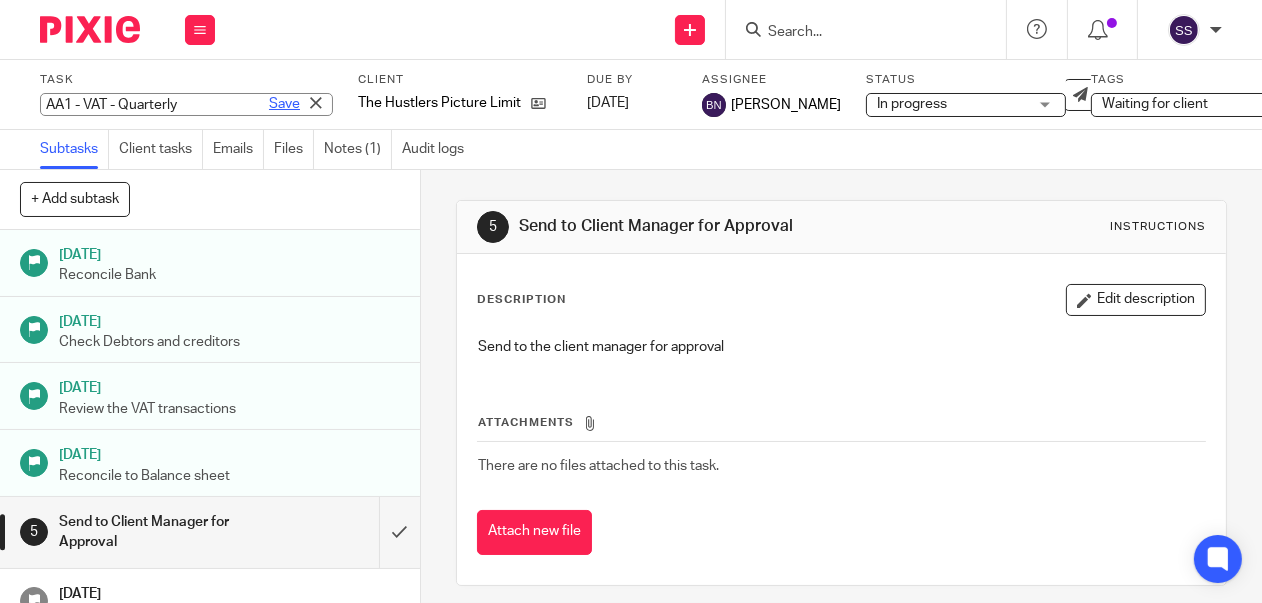click on "Save" at bounding box center (284, 104) 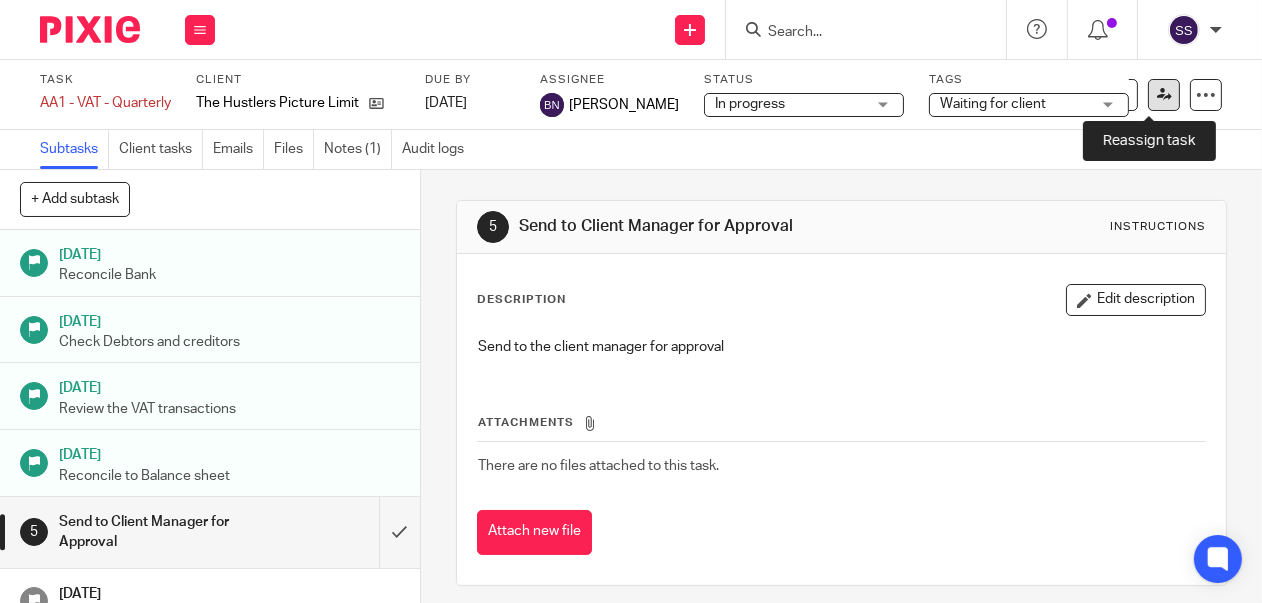 click at bounding box center (1164, 95) 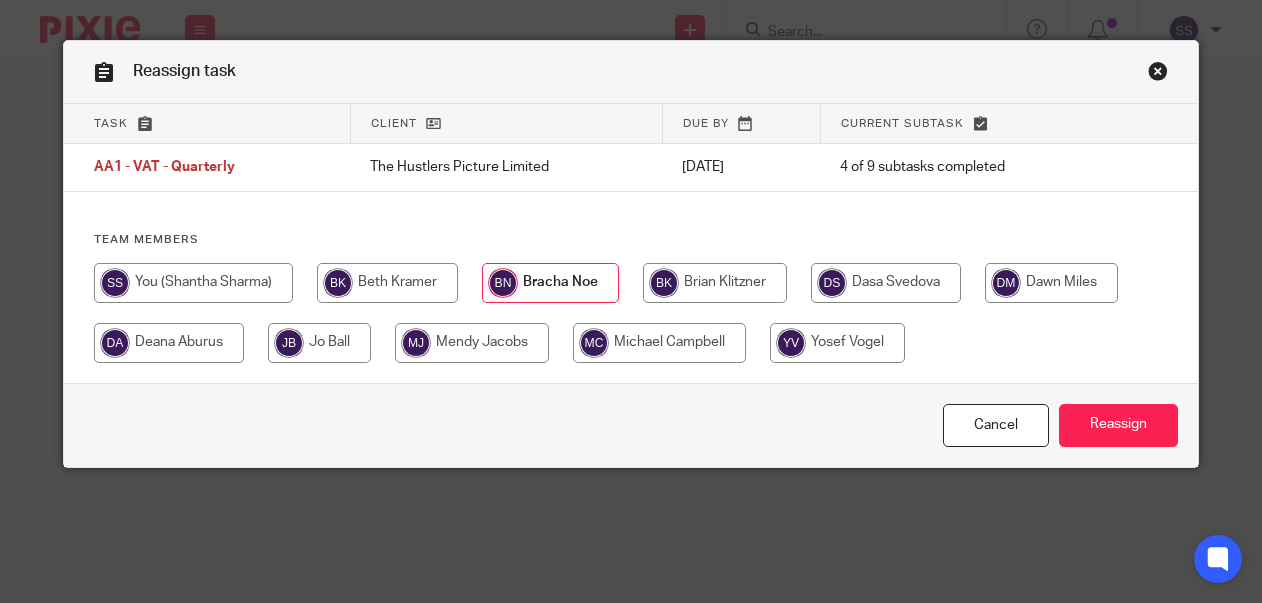 scroll, scrollTop: 0, scrollLeft: 0, axis: both 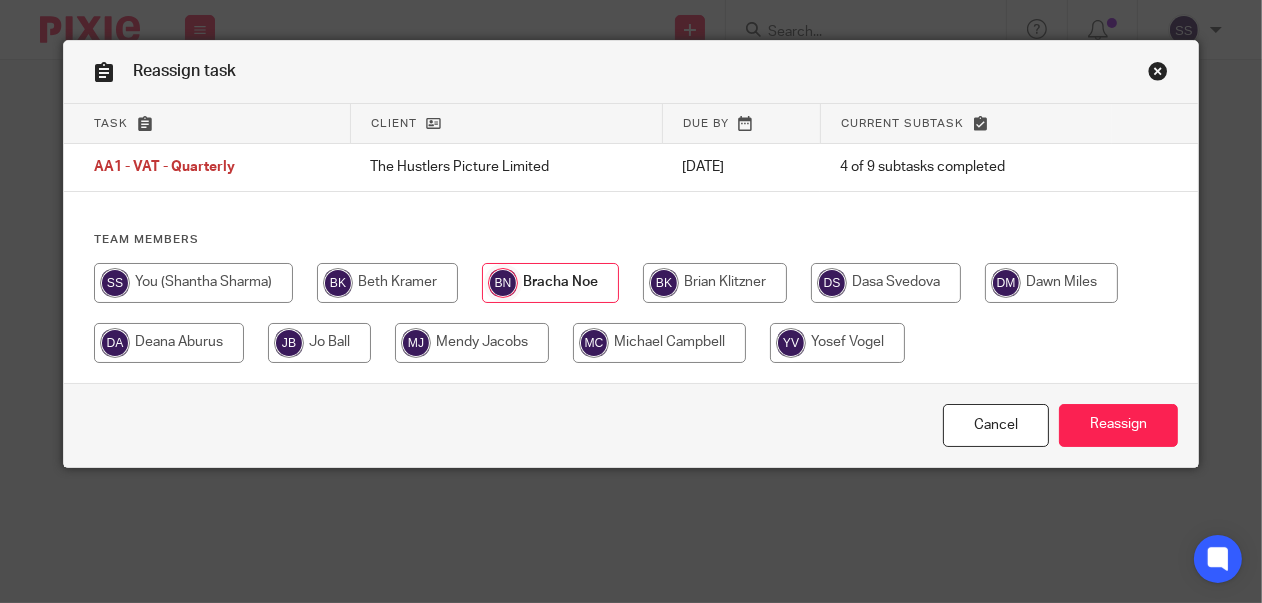 click at bounding box center [319, 343] 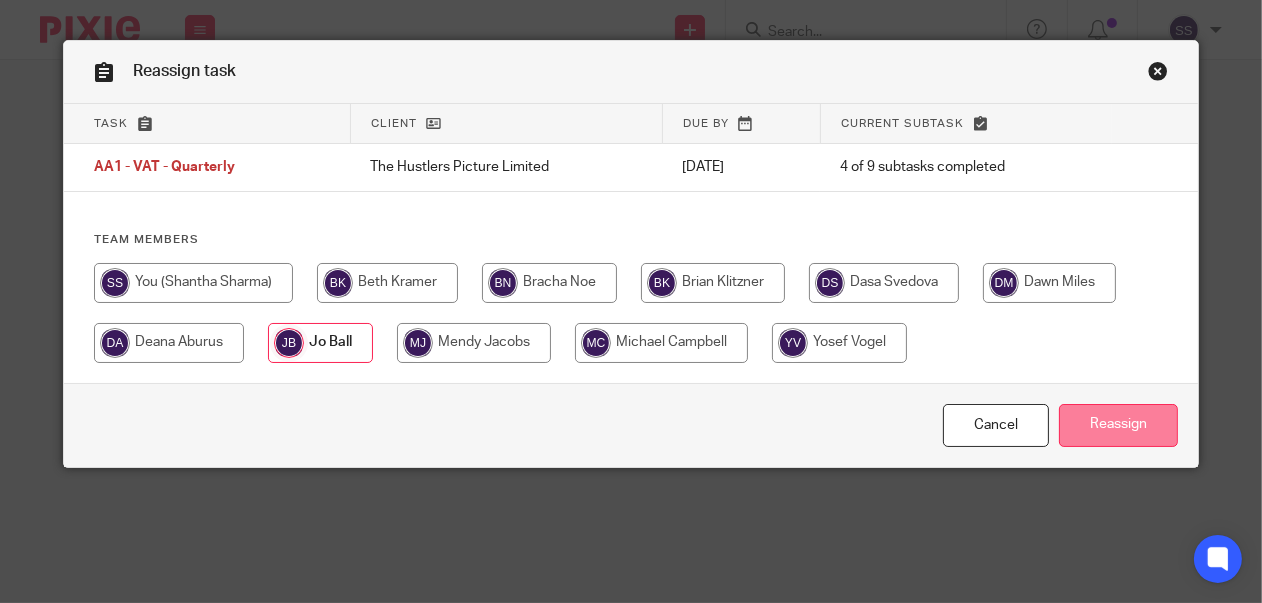 click on "Reassign" at bounding box center [1118, 425] 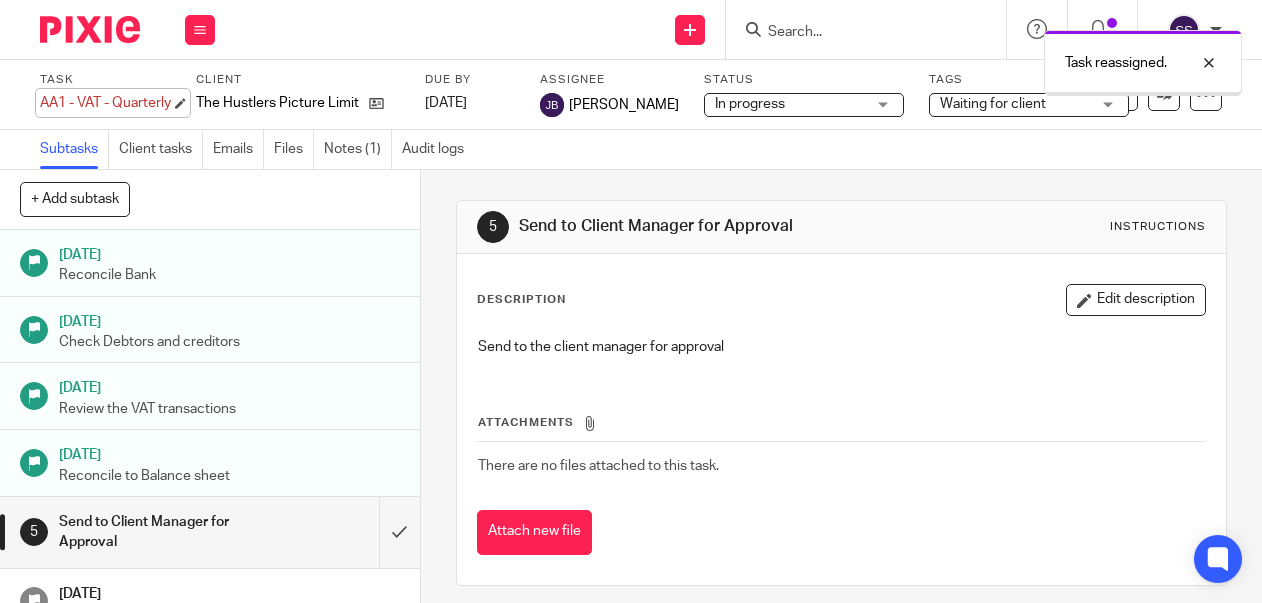 scroll, scrollTop: 0, scrollLeft: 0, axis: both 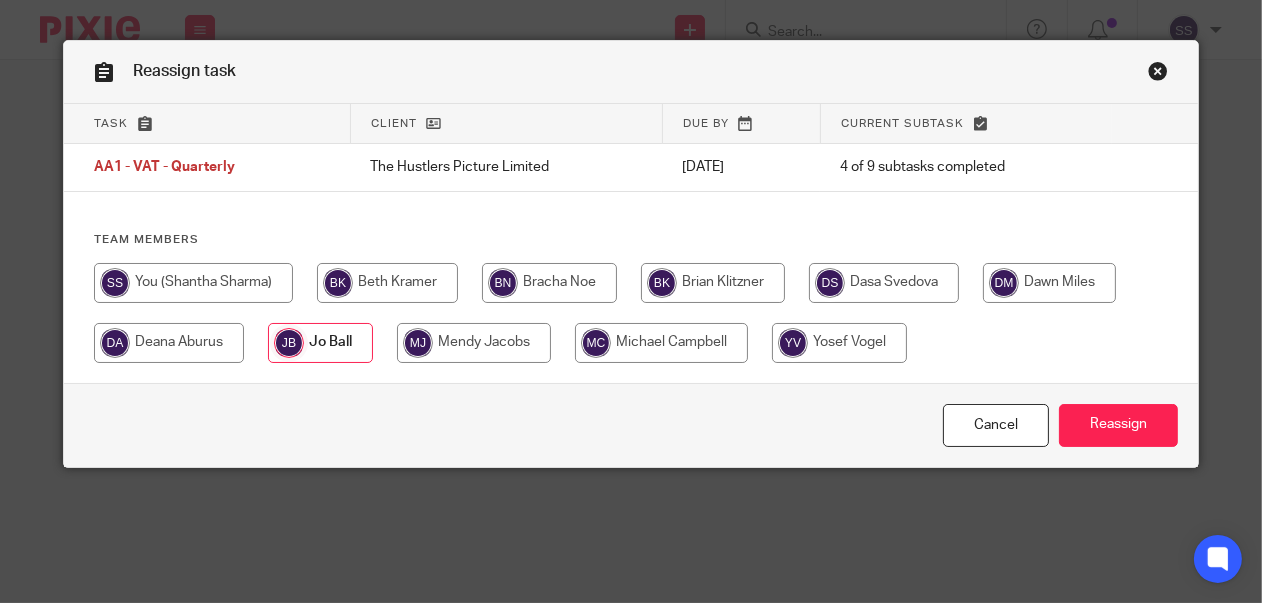 click at bounding box center (1158, 74) 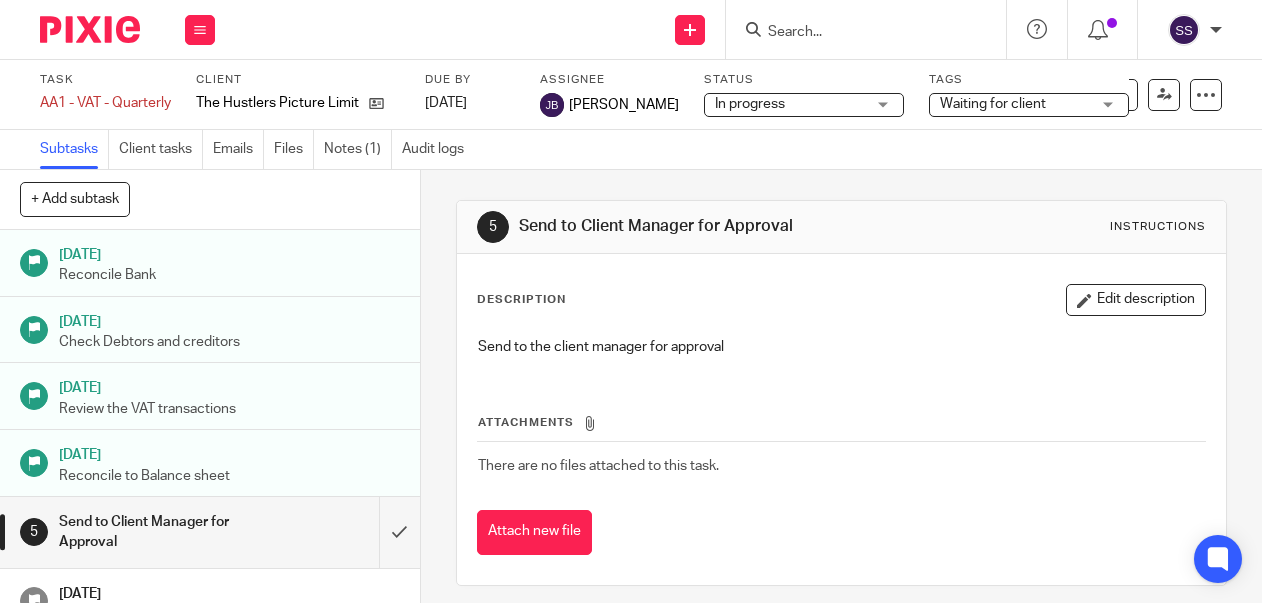 scroll, scrollTop: 0, scrollLeft: 0, axis: both 